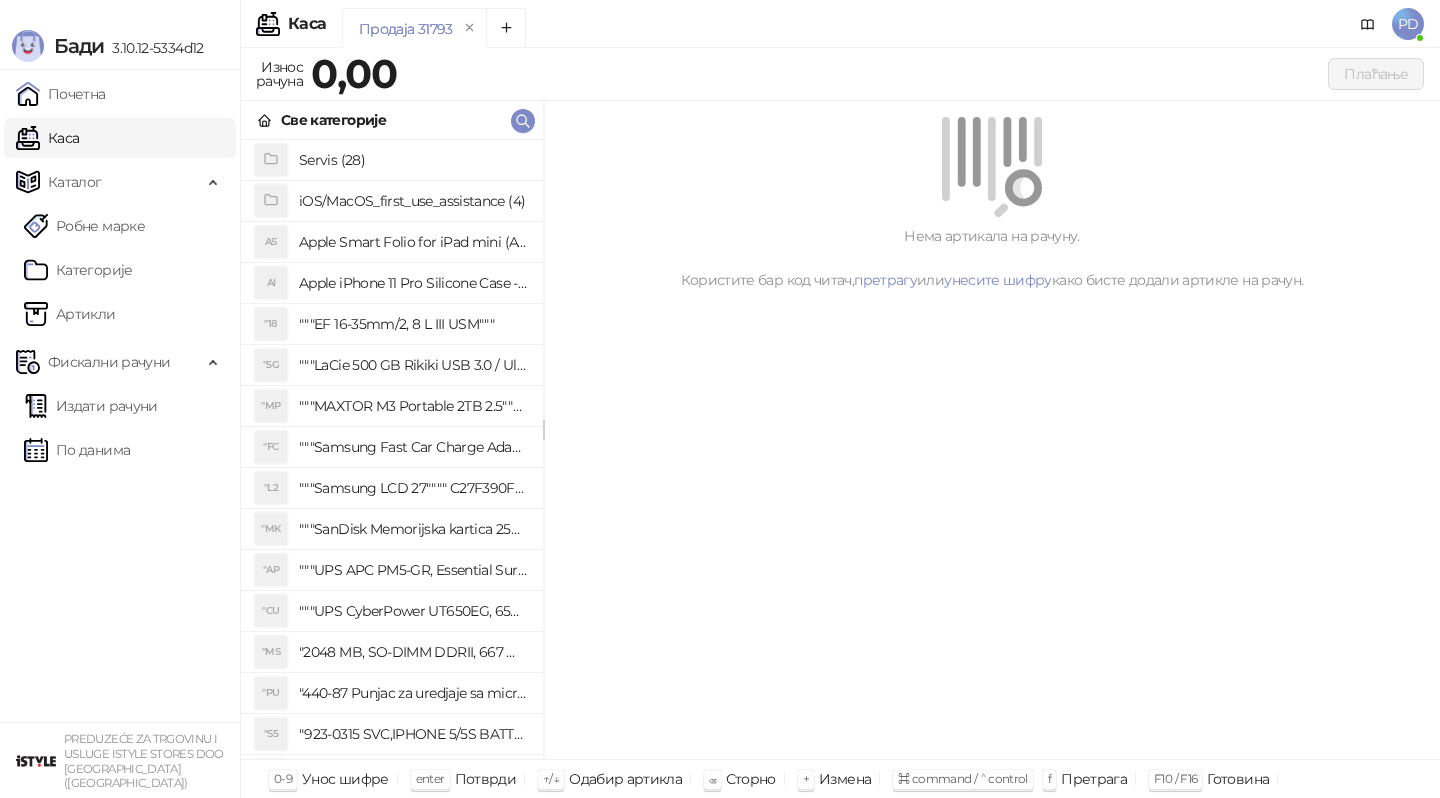 click 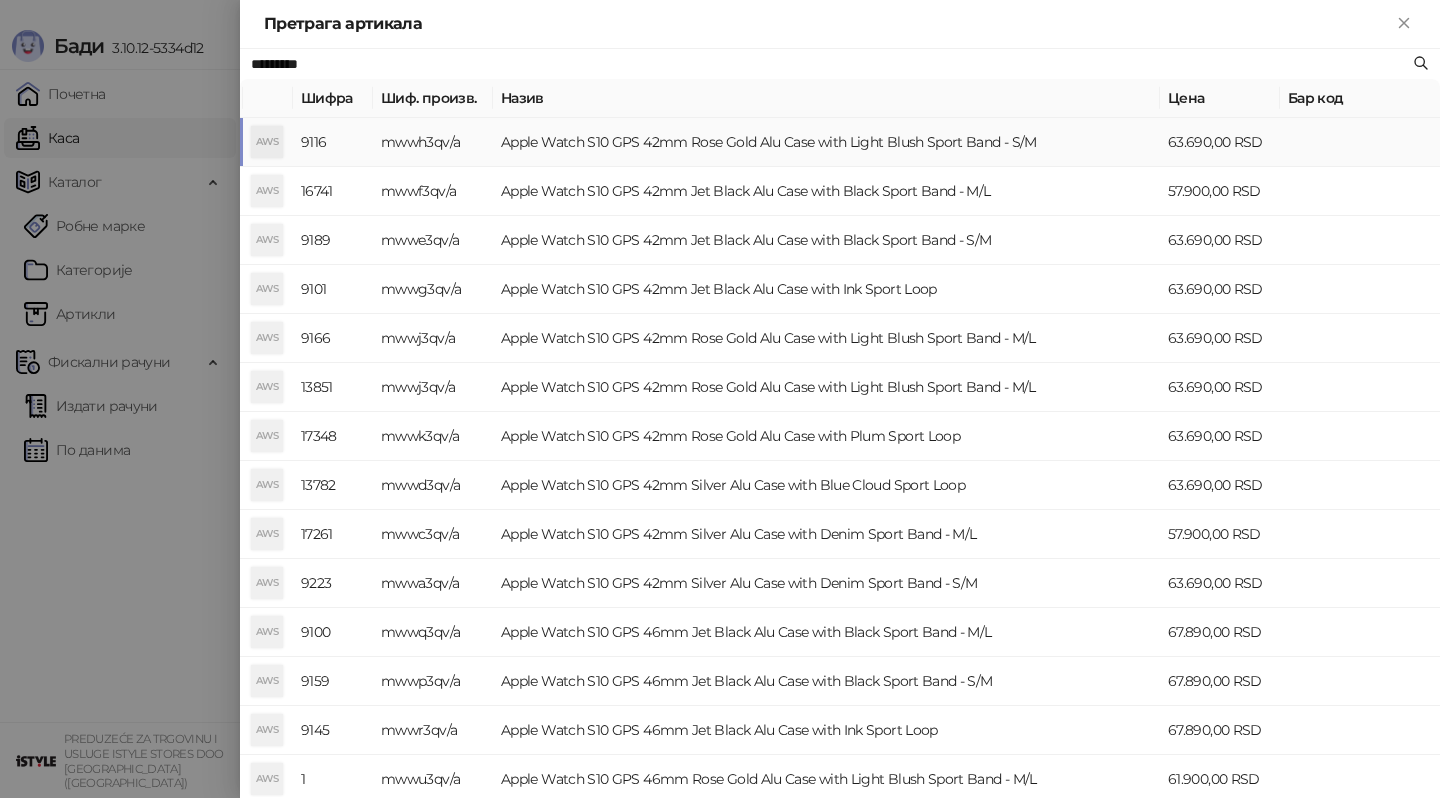 type on "*********" 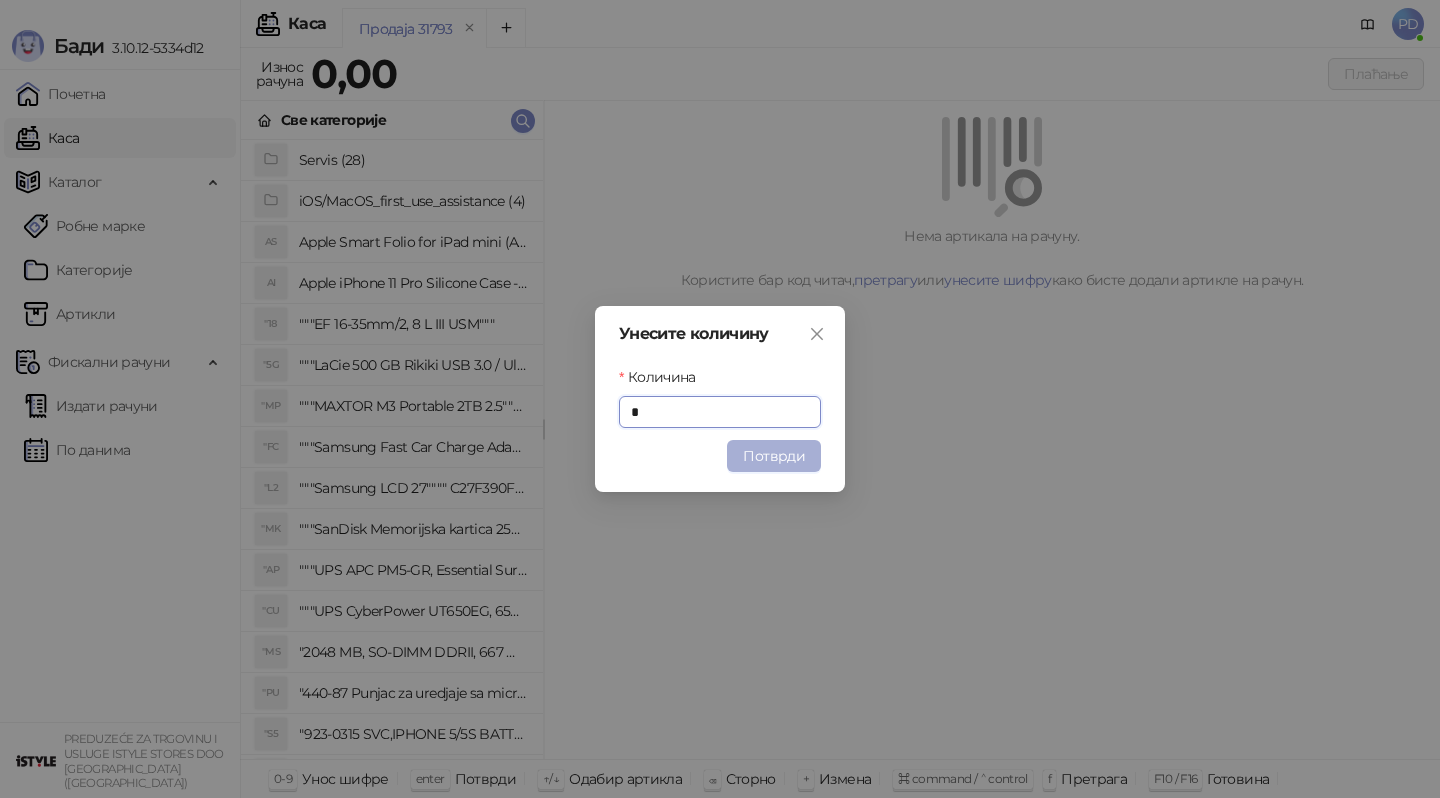 click on "Потврди" at bounding box center [774, 456] 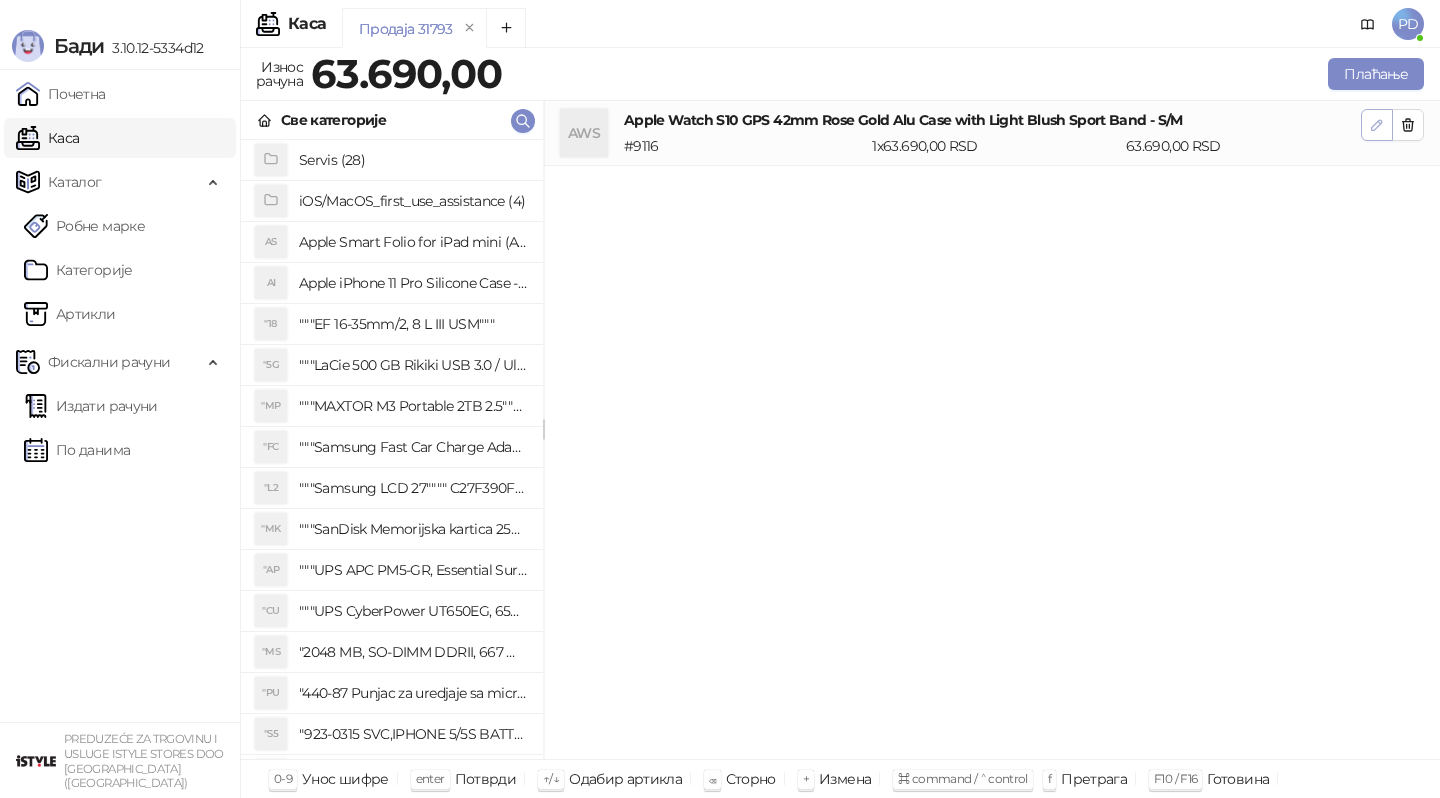 click 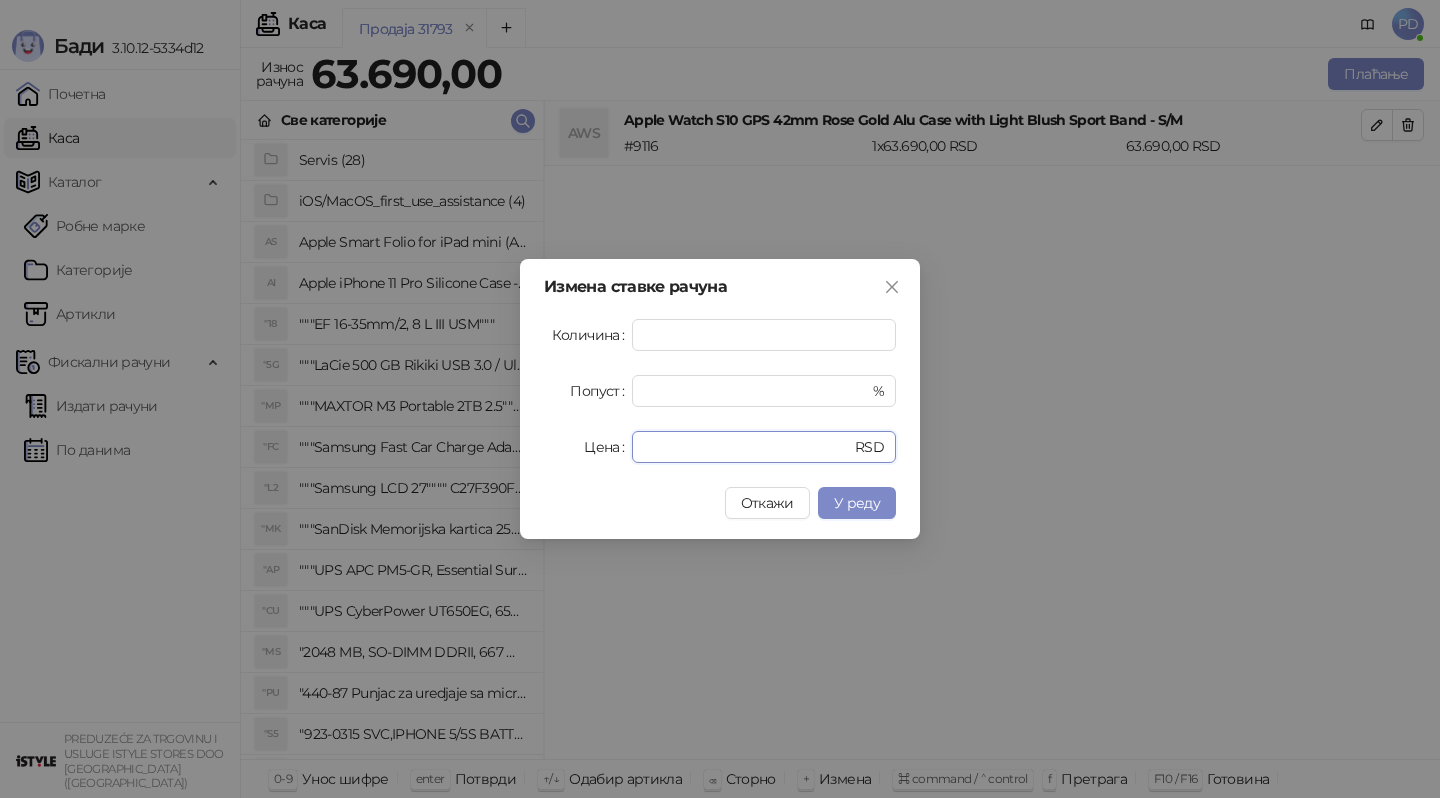 drag, startPoint x: 707, startPoint y: 444, endPoint x: 457, endPoint y: 444, distance: 250 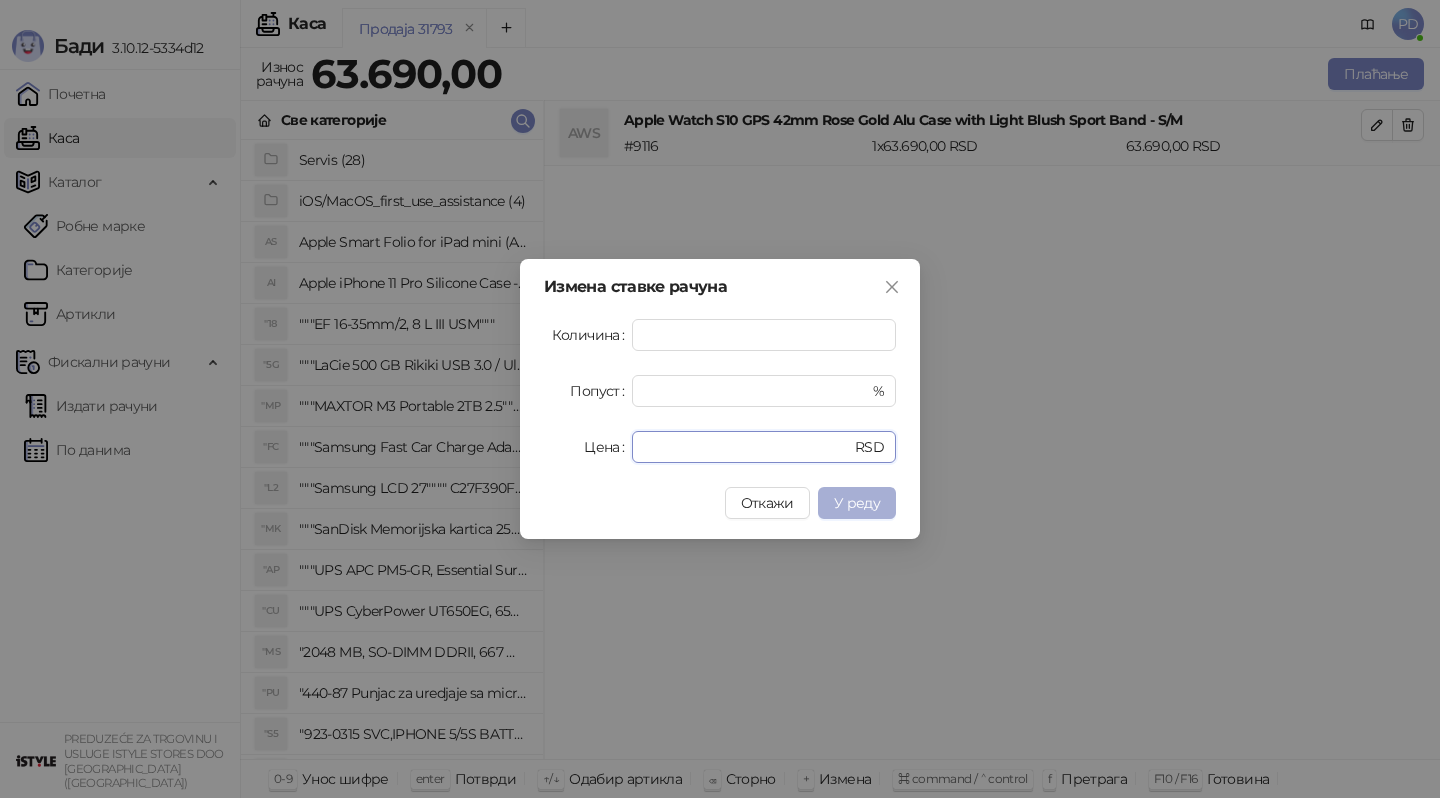 type on "*****" 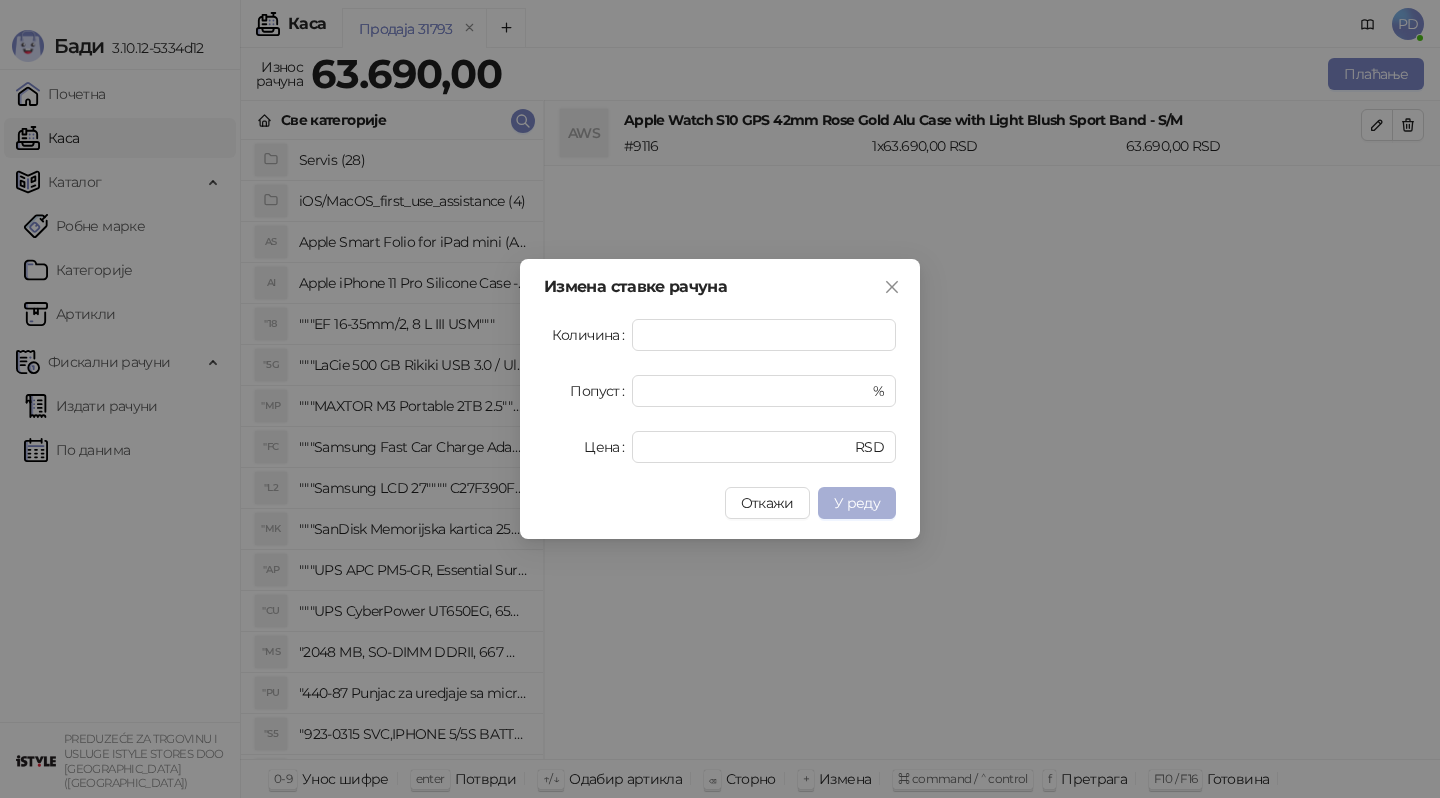 click on "У реду" at bounding box center [857, 503] 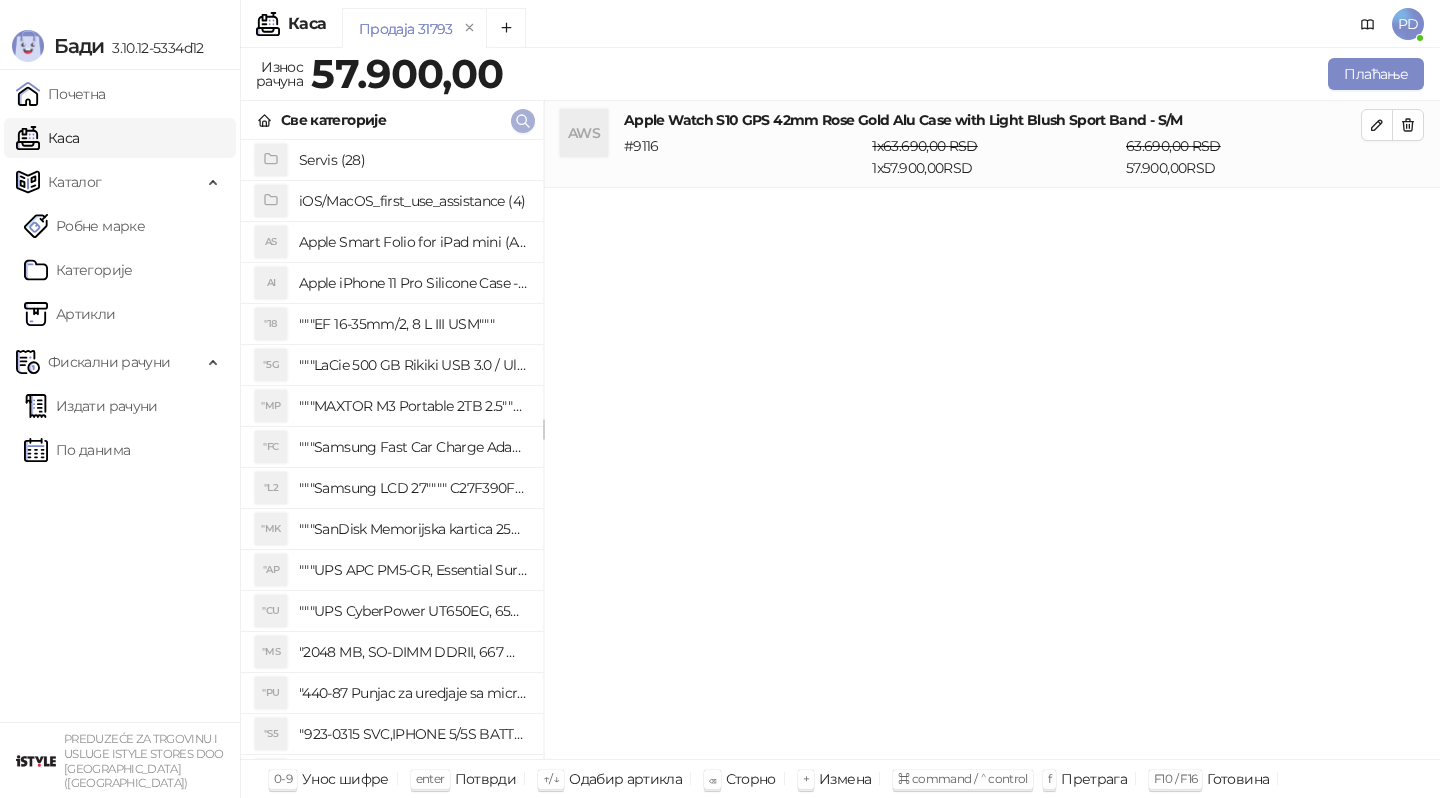 click 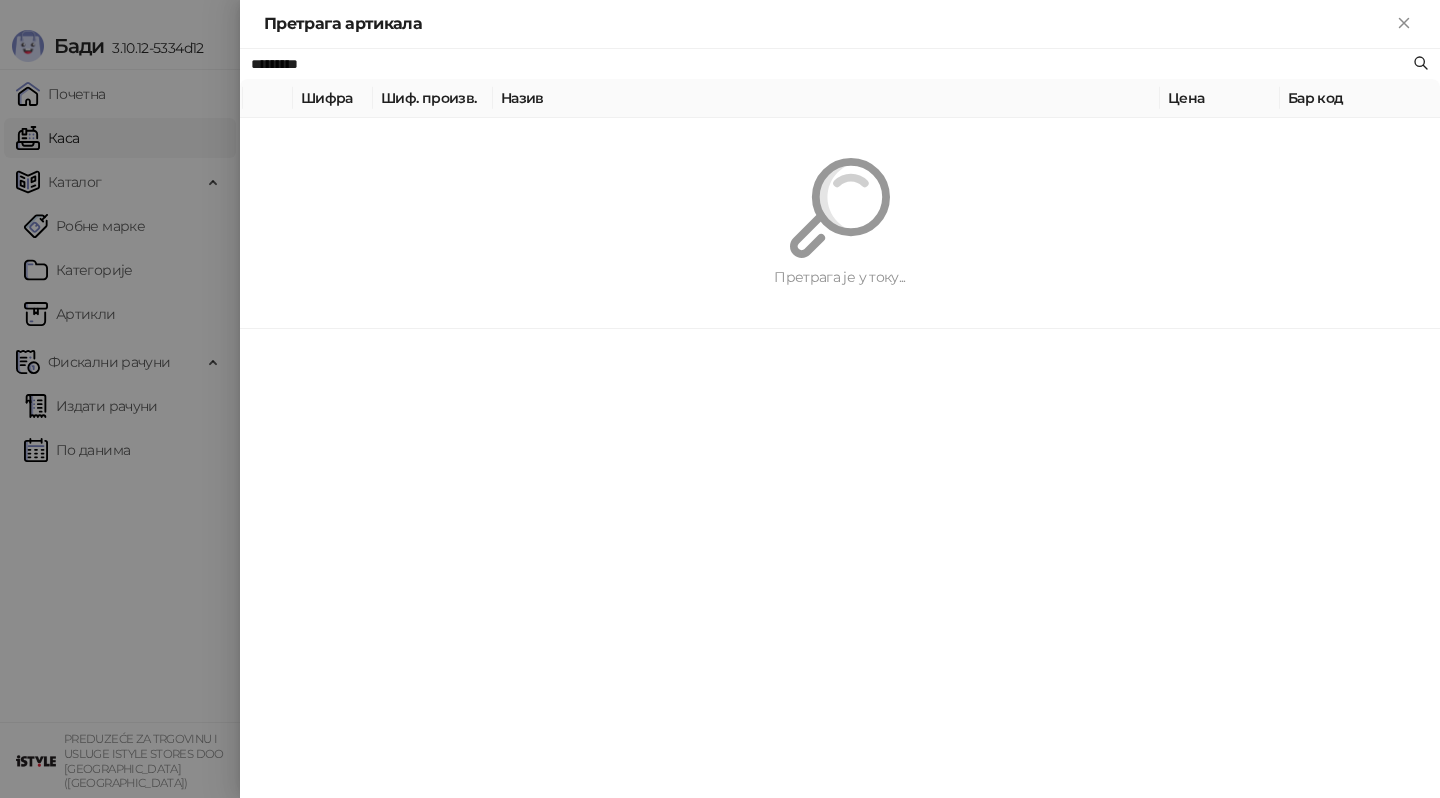 paste 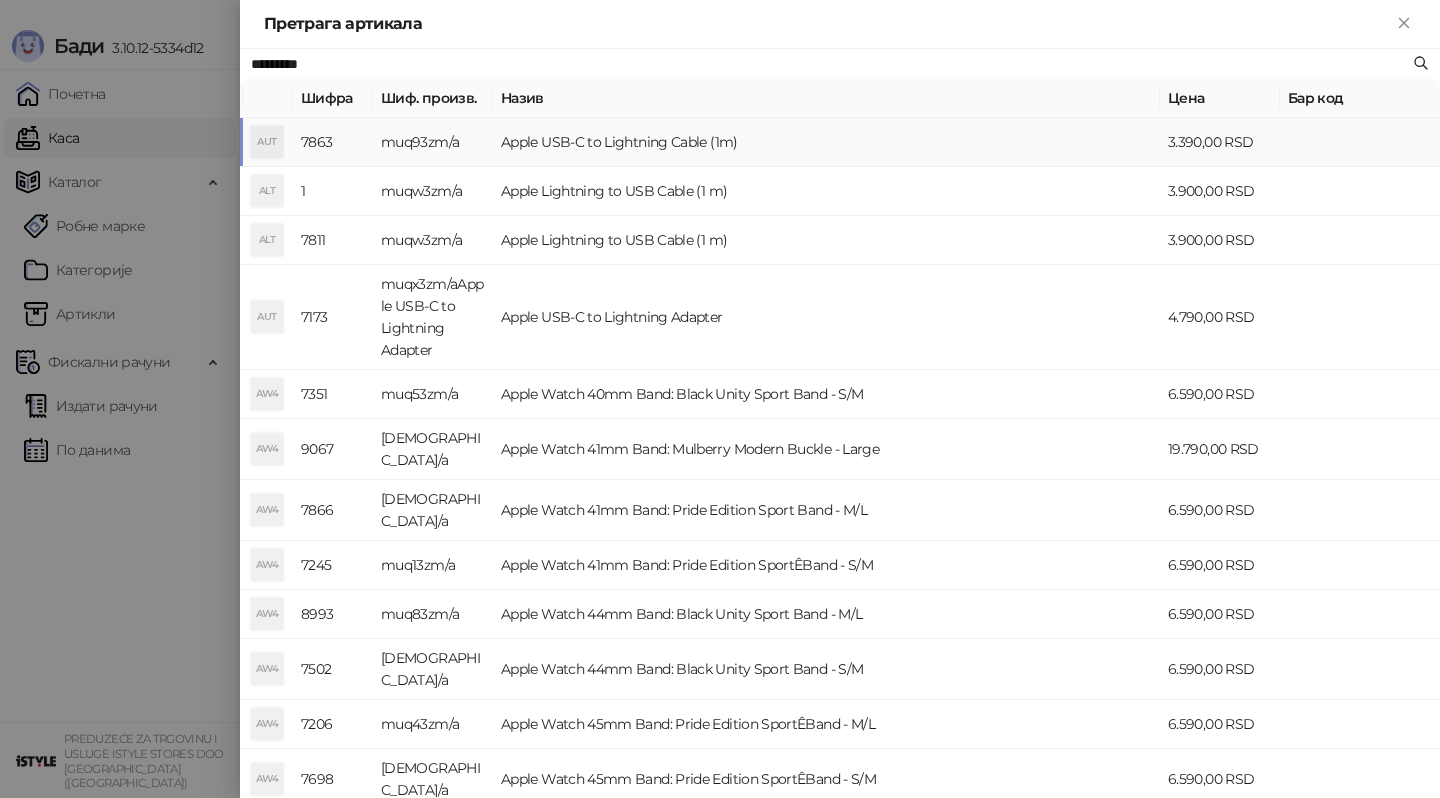 click on "muq93zm/a" at bounding box center (433, 142) 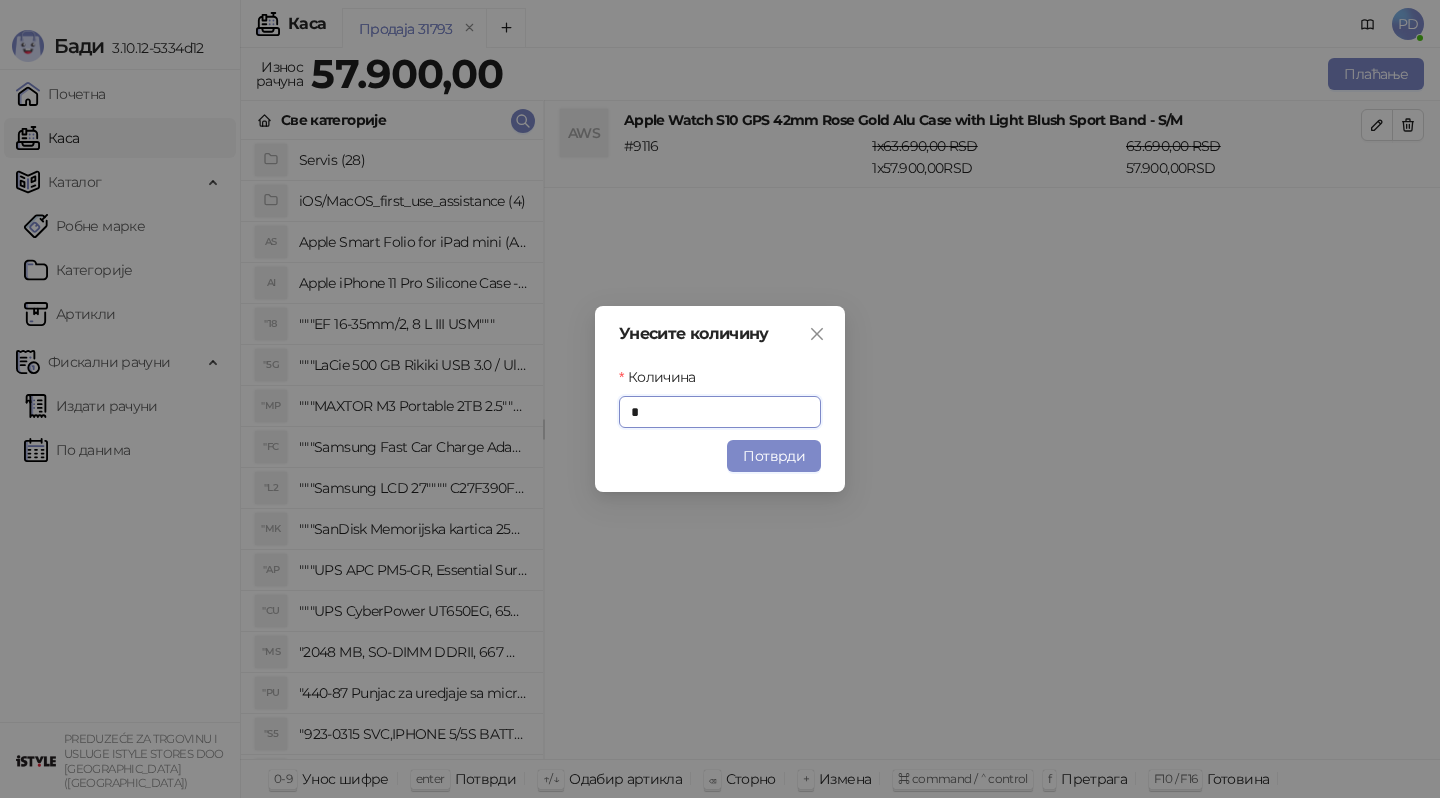 click on "Унесите количину Количина * Потврди" at bounding box center [720, 399] 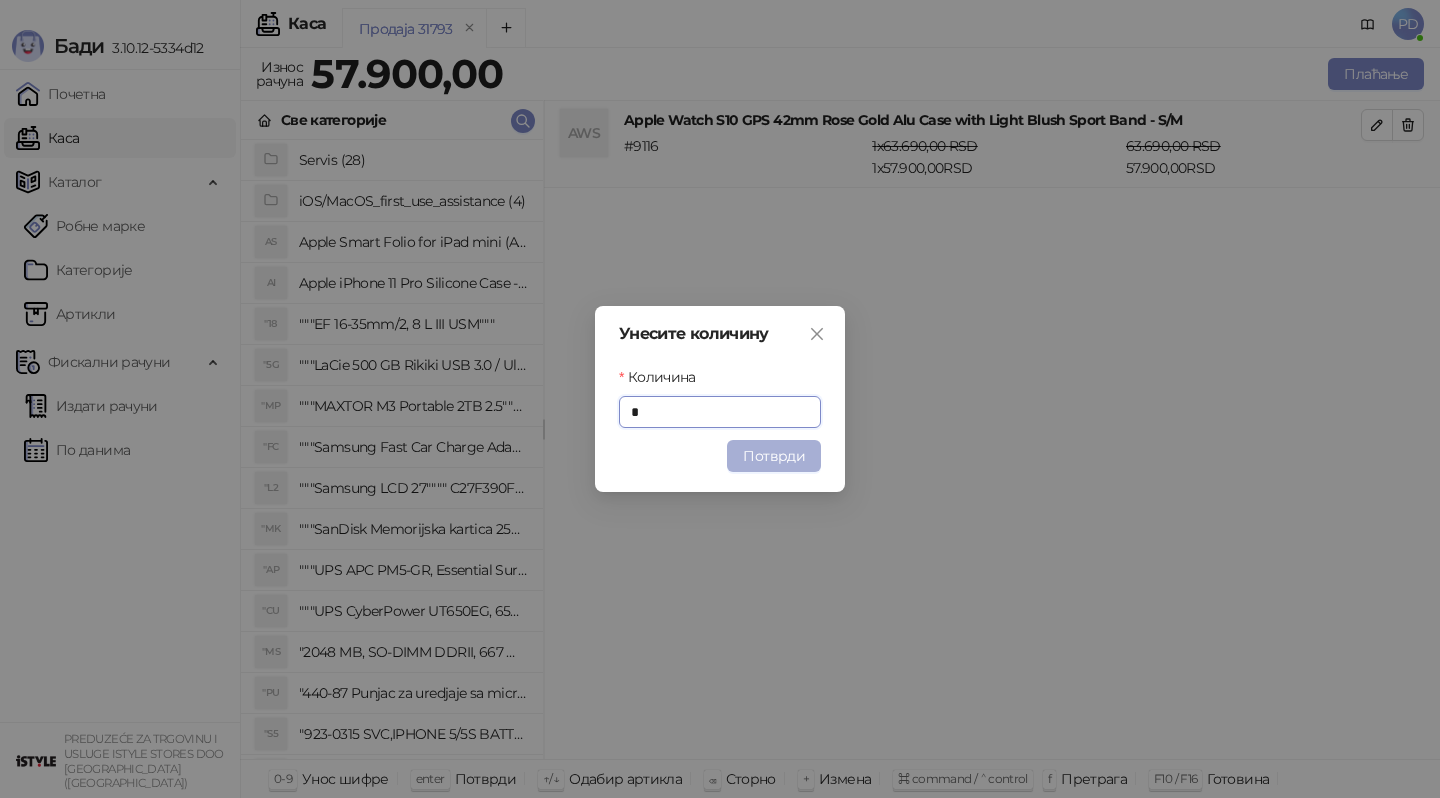 click on "Потврди" at bounding box center [774, 456] 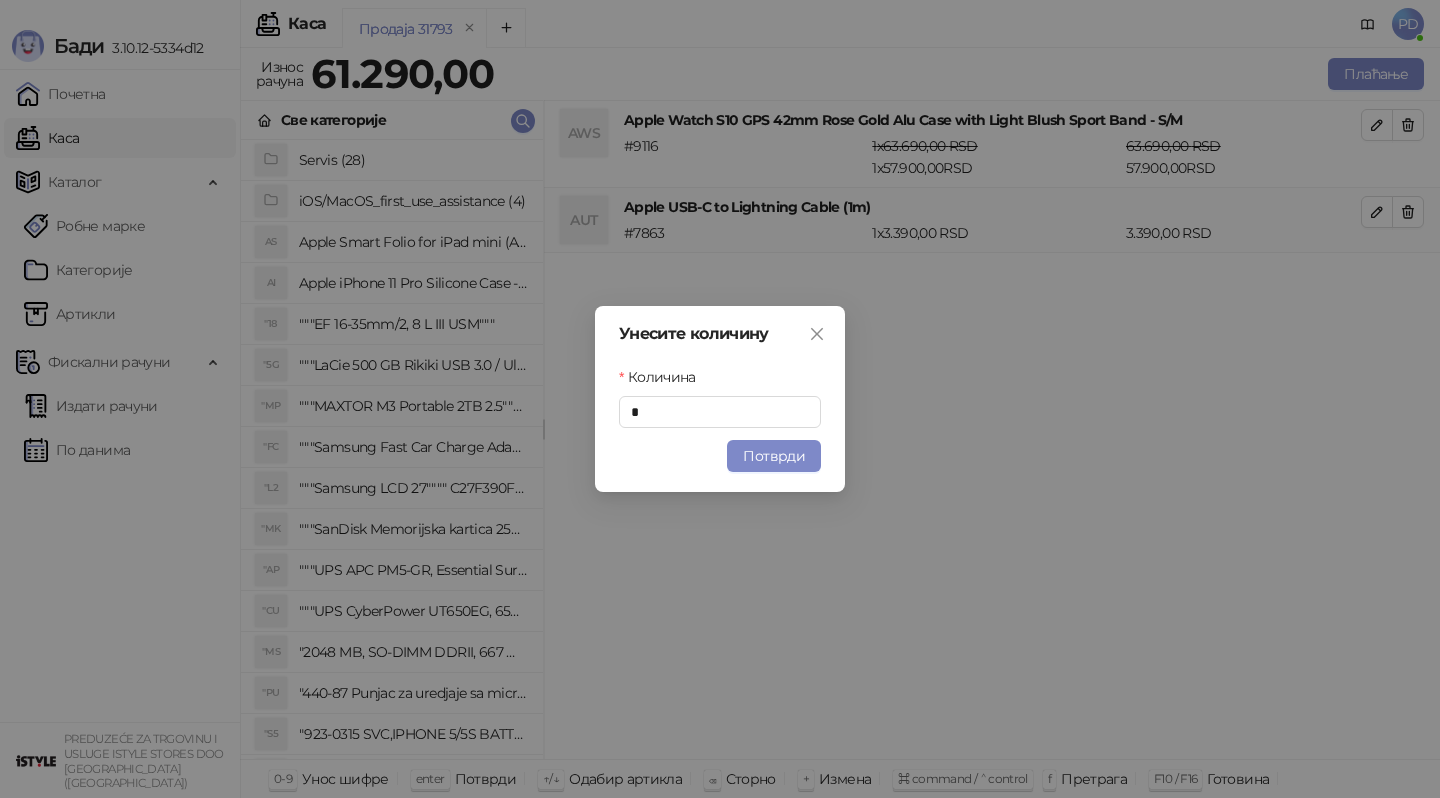 click on "Бади 3.10.12-5334d12 Почетна Каса Каталог Робне марке Категорије Артикли Фискални рачуни Издати рачуни По данима PREDUZEĆE ZA TRGOVINU I USLUGE ISTYLE STORES DOO [GEOGRAPHIC_DATA] ([GEOGRAPHIC_DATA]) Каса PD Продаја 31793 Износ рачуна 61.290,00 Плаћање Све категорије Servis (28) iOS/MacOS_first_use_assistance (4) AS  Apple Smart Folio for iPad mini (A17 Pro) - Sage AI  Apple iPhone 11 Pro Silicone Case -  Black "18 """EF 16-35mm/2, 8 L III USM""" "5G """LaCie 500 GB Rikiki USB 3.0 / Ultra Compact & Resistant aluminum / USB 3.0 / 2.5""""""" "MP """MAXTOR M3 Portable 2TB 2.5"""" crni eksterni hard disk HX-M201TCB/GM""" "FC """Samsung Fast Car Charge Adapter, brzi auto punja_, boja crna""" "L2 """Samsung LCD 27"""" C27F390FHUXEN""" "MK "AP """UPS APC PM5-GR, Essential Surge Arrest,5 utic_nica""" "CU """UPS CyberPower UT650EG, 650VA/360W , line-int., s_uko, desktop""" "MS "PU "S5 "SD "3S "3S "3S "3S "M3" at bounding box center [720, 399] 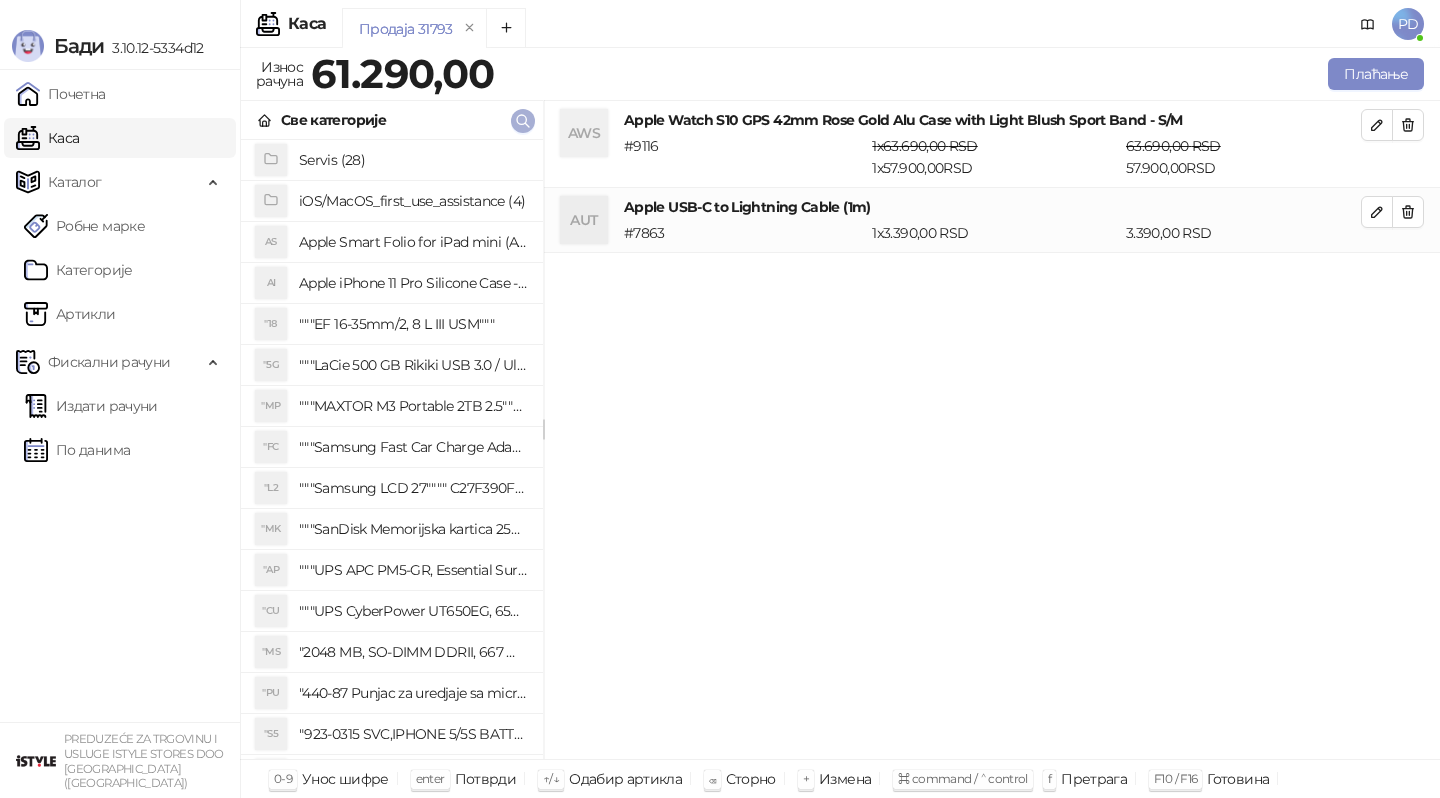 click 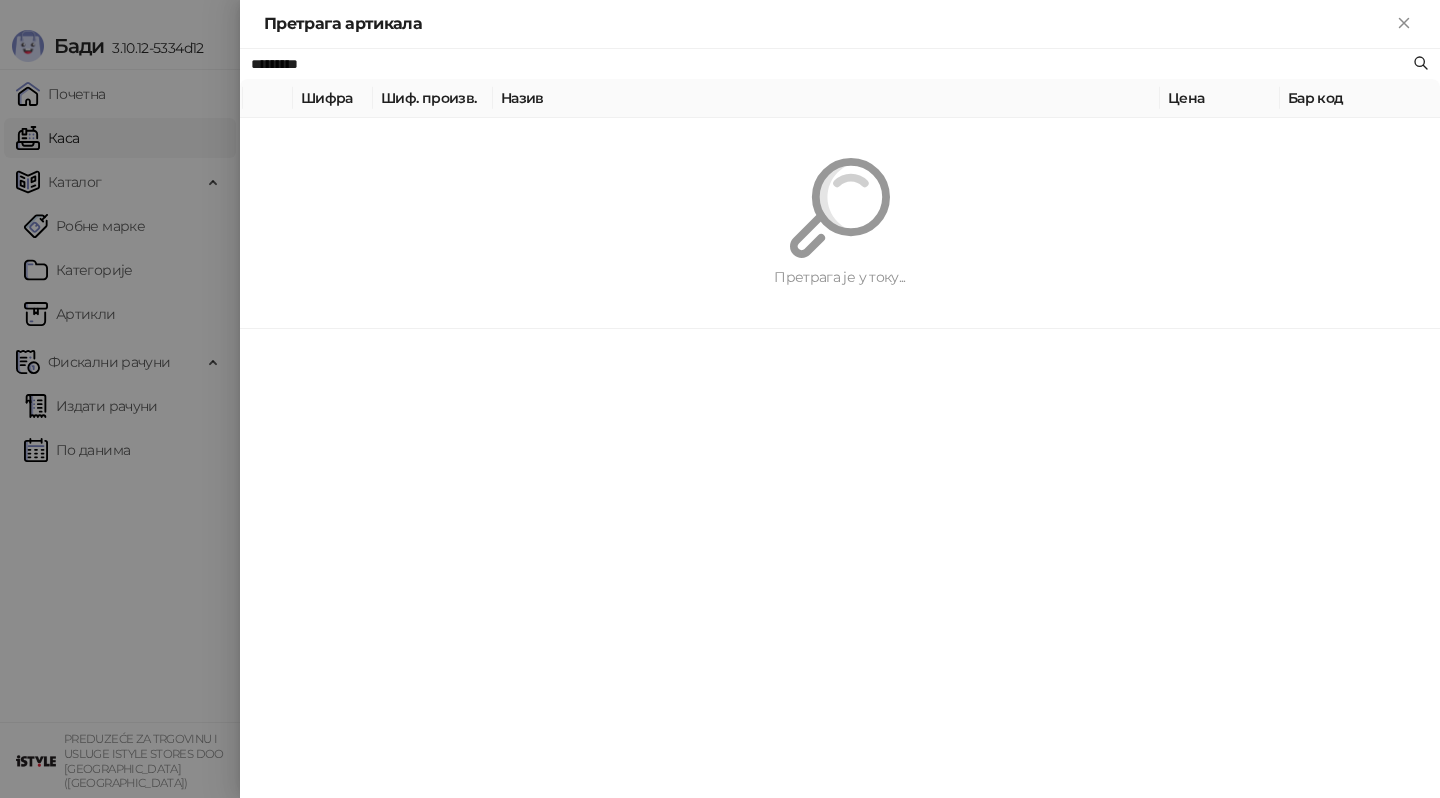 paste on "**********" 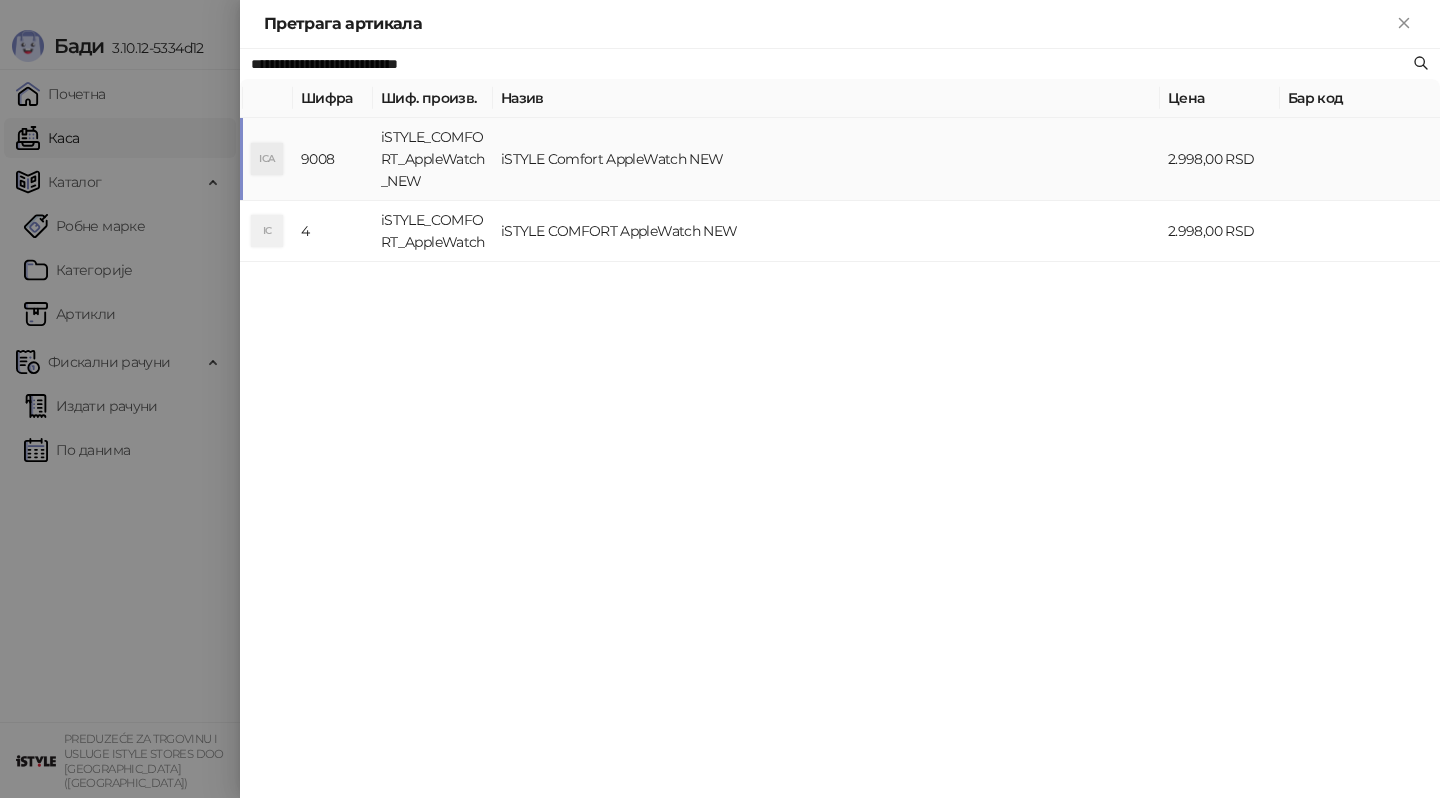 type on "**********" 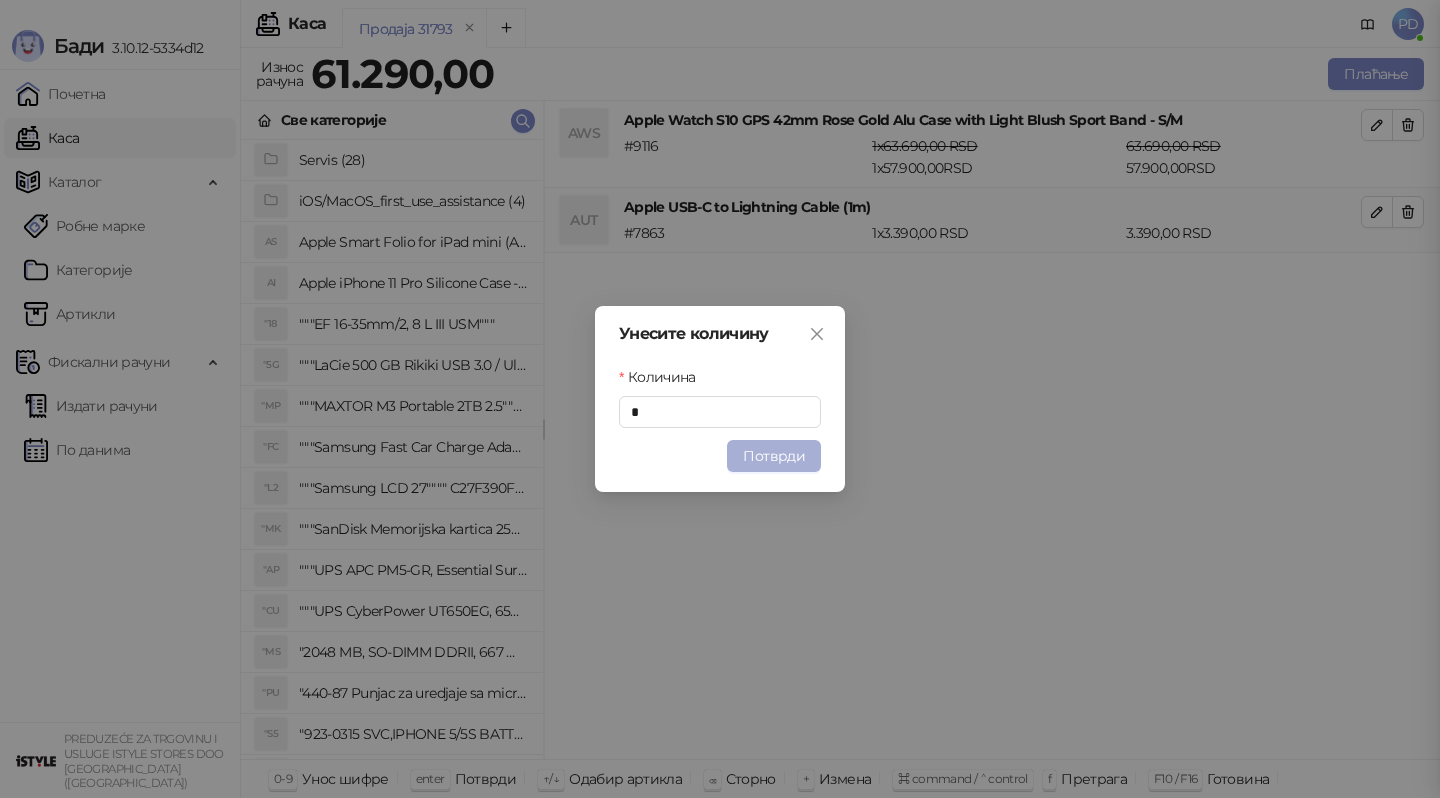 click on "Потврди" at bounding box center (774, 456) 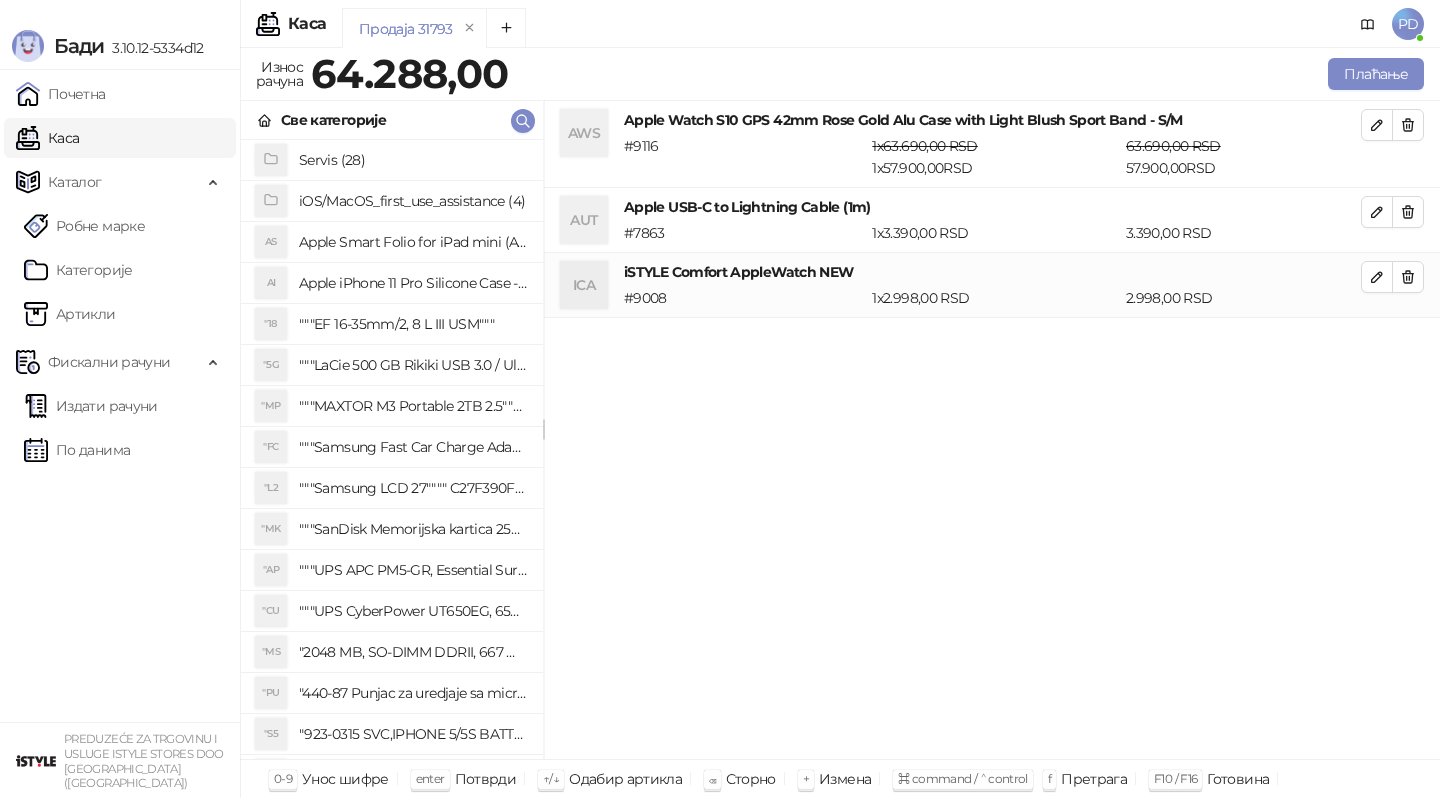 type 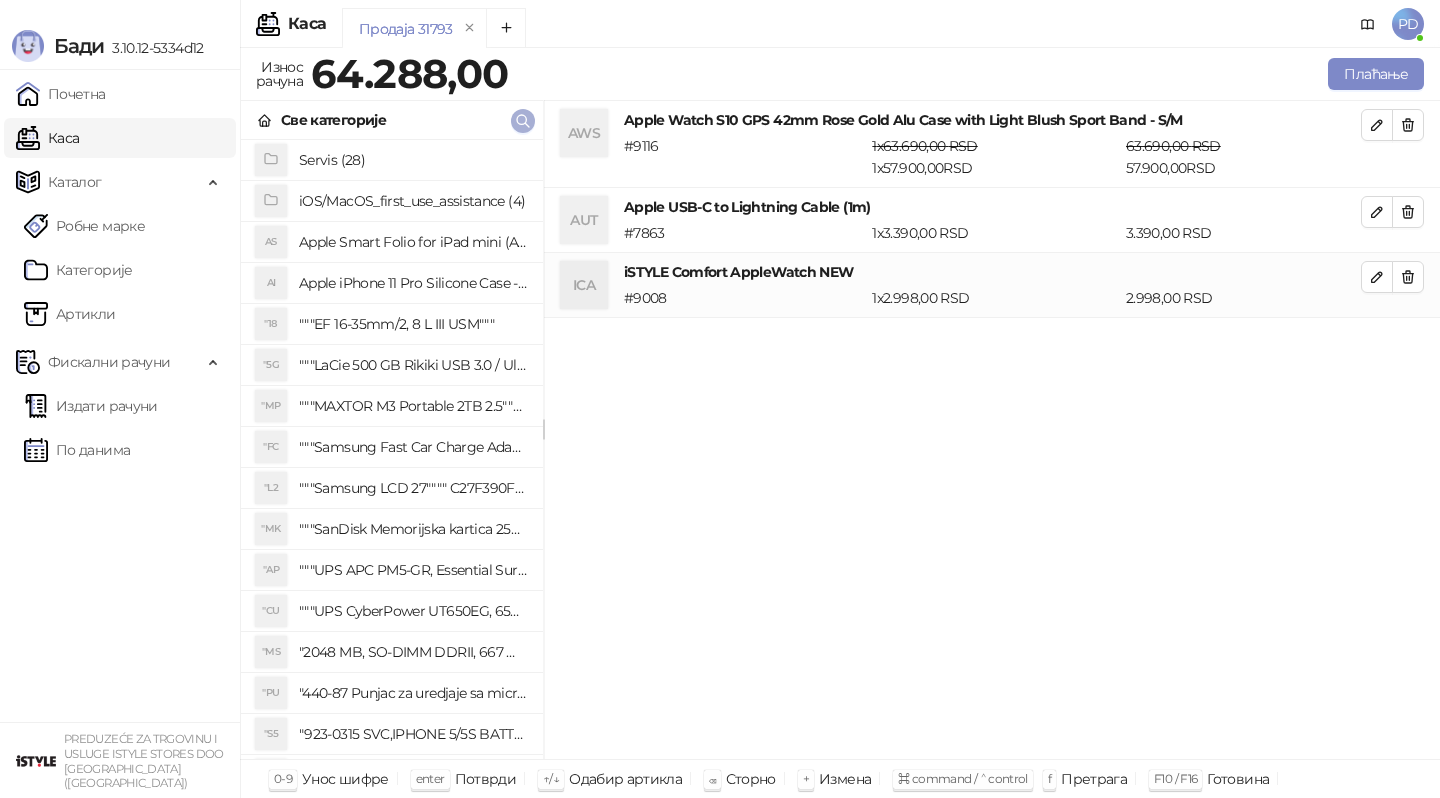 click 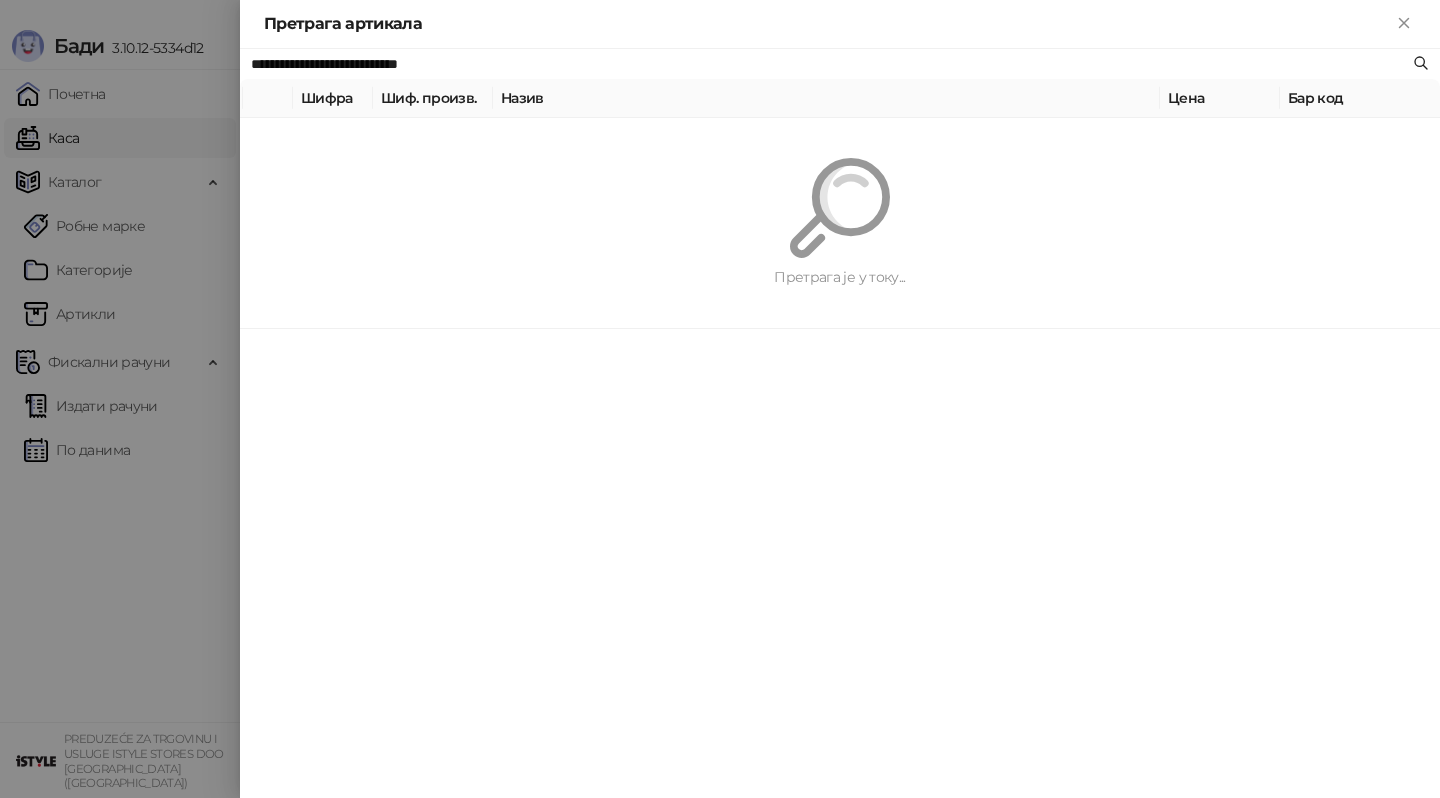 paste 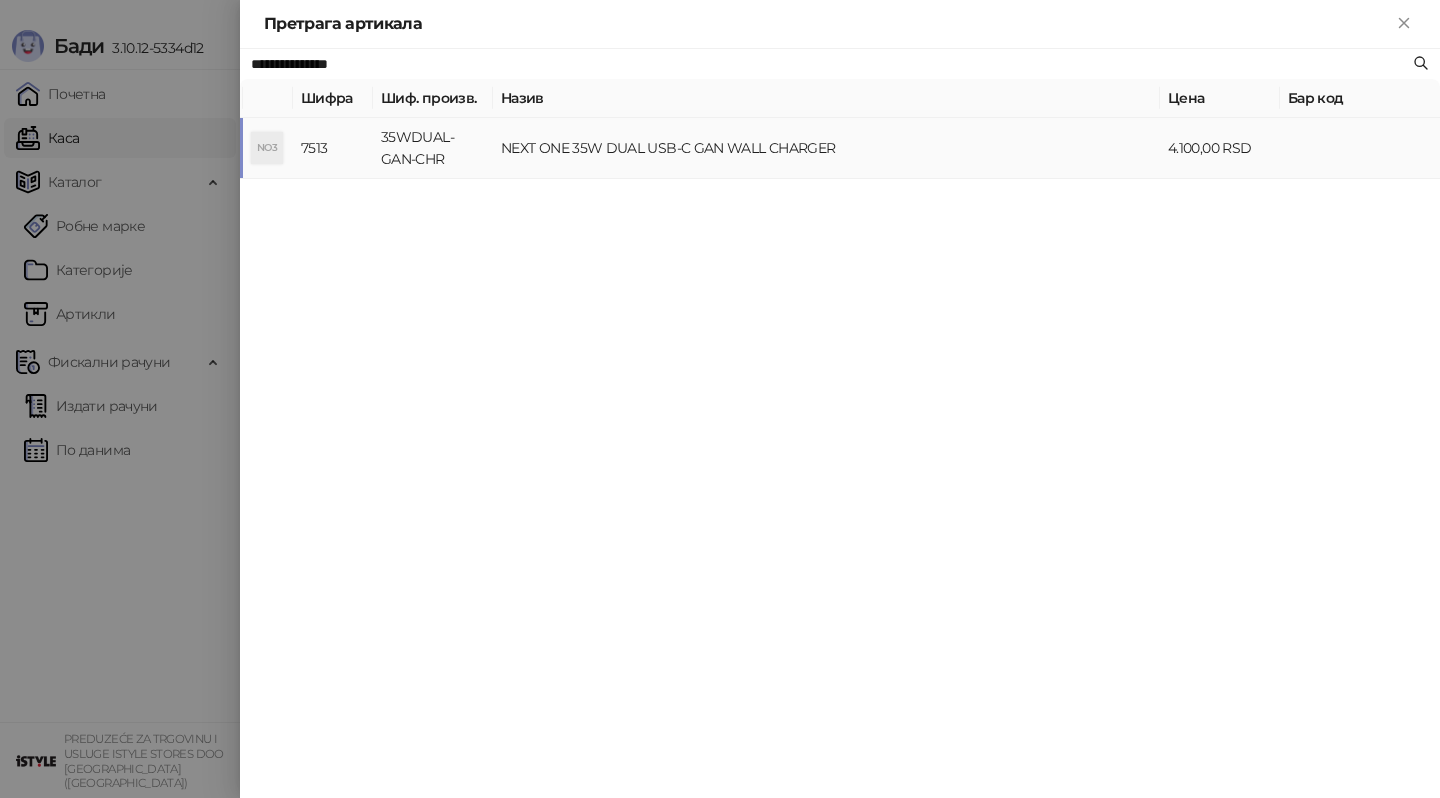 type on "**********" 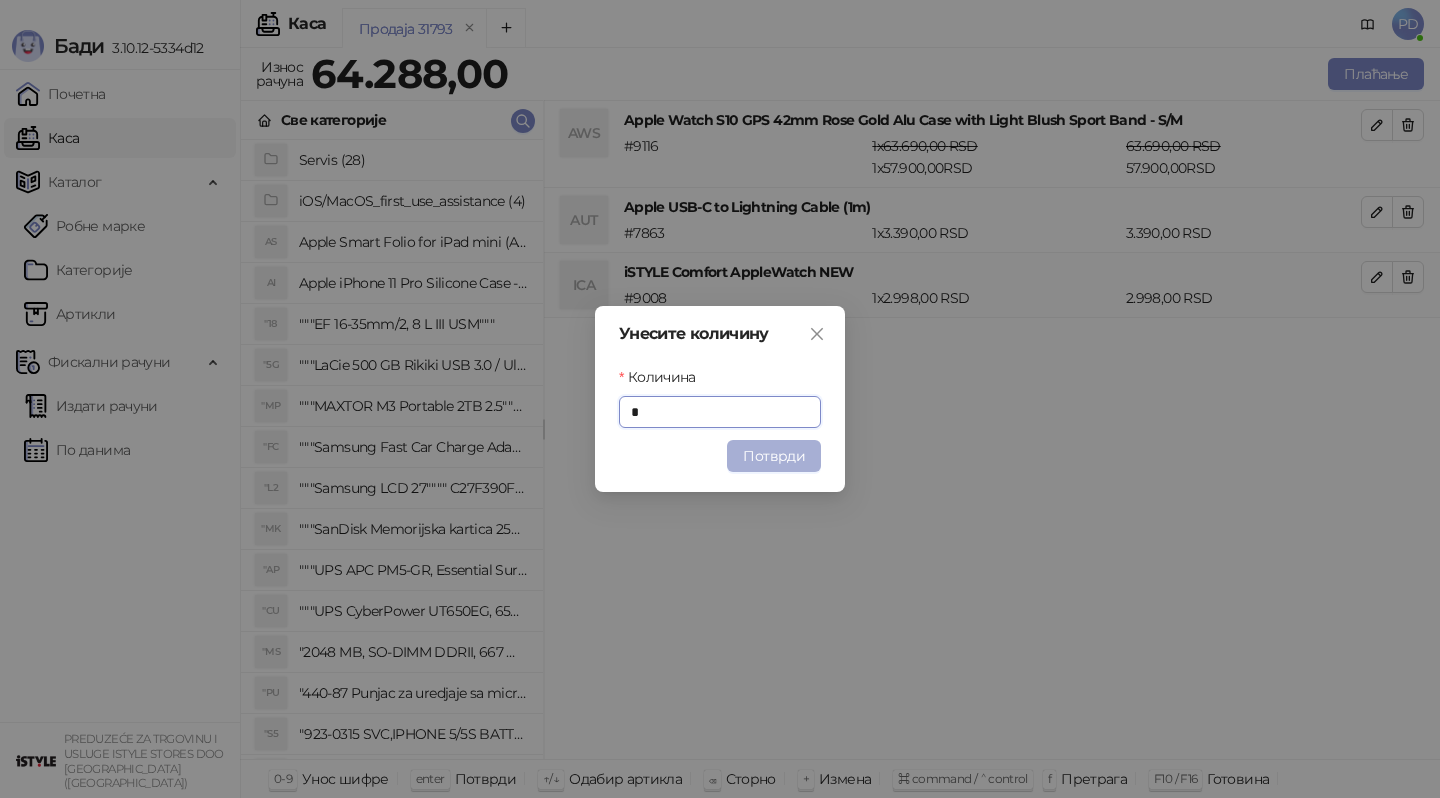 click on "Потврди" at bounding box center (774, 456) 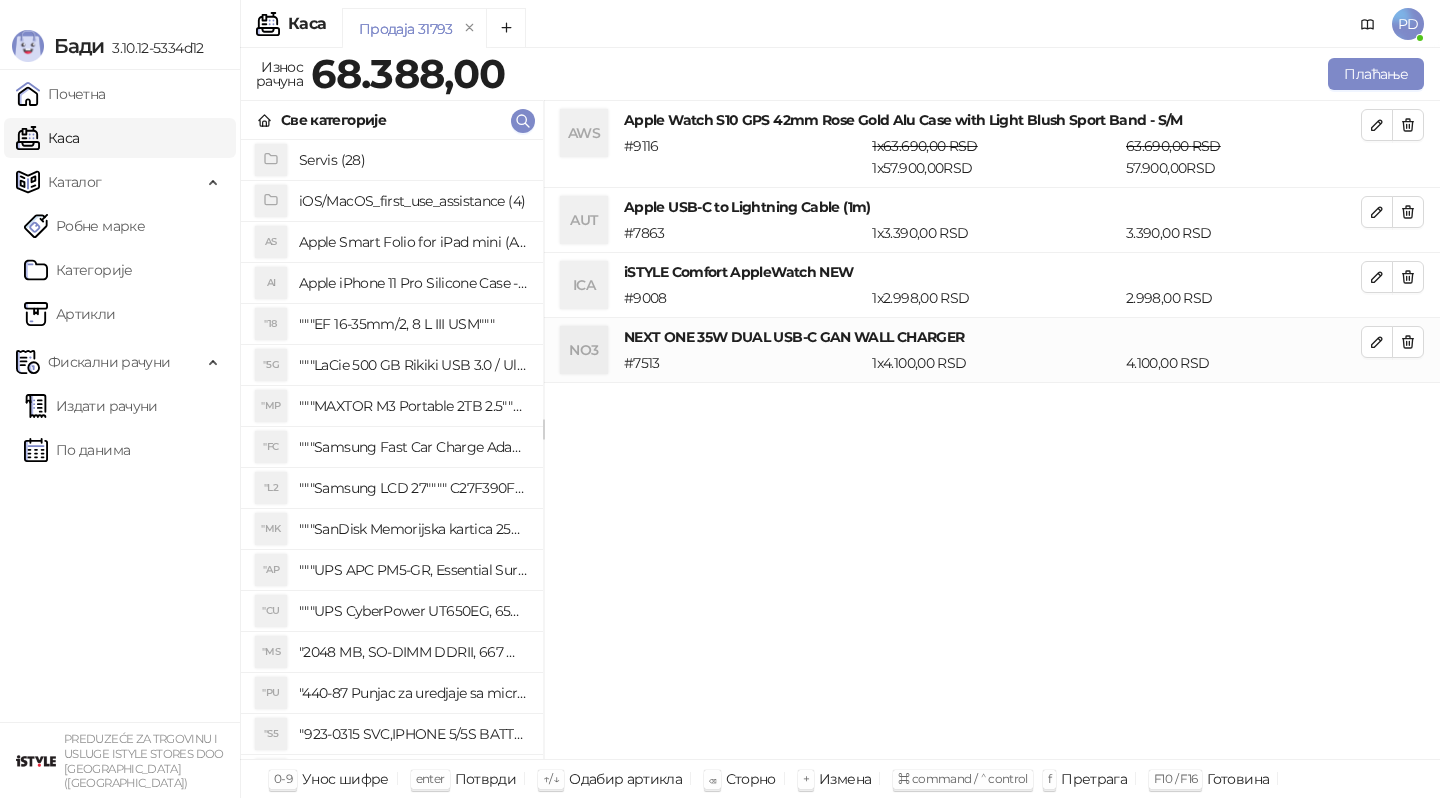 click 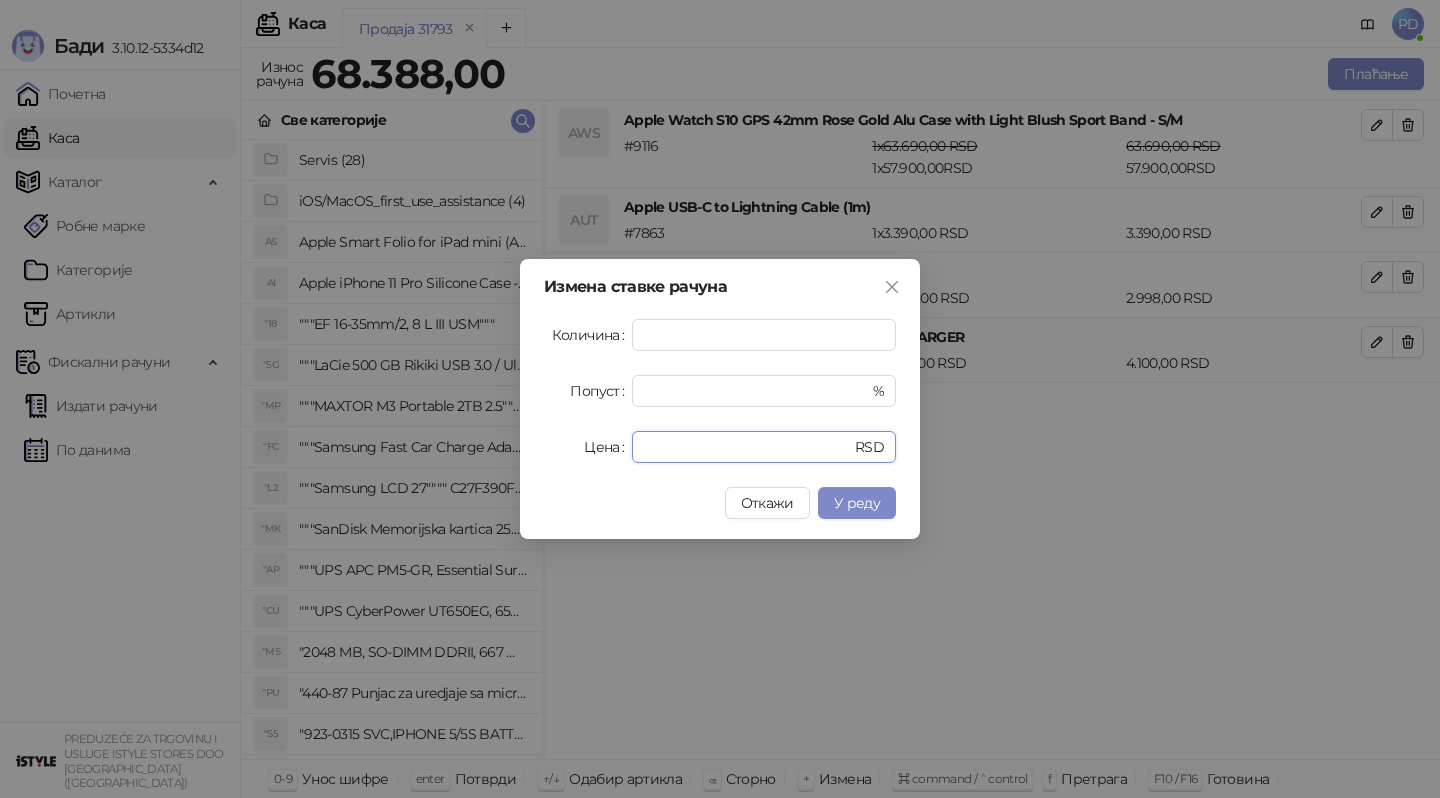 drag, startPoint x: 669, startPoint y: 445, endPoint x: 523, endPoint y: 445, distance: 146 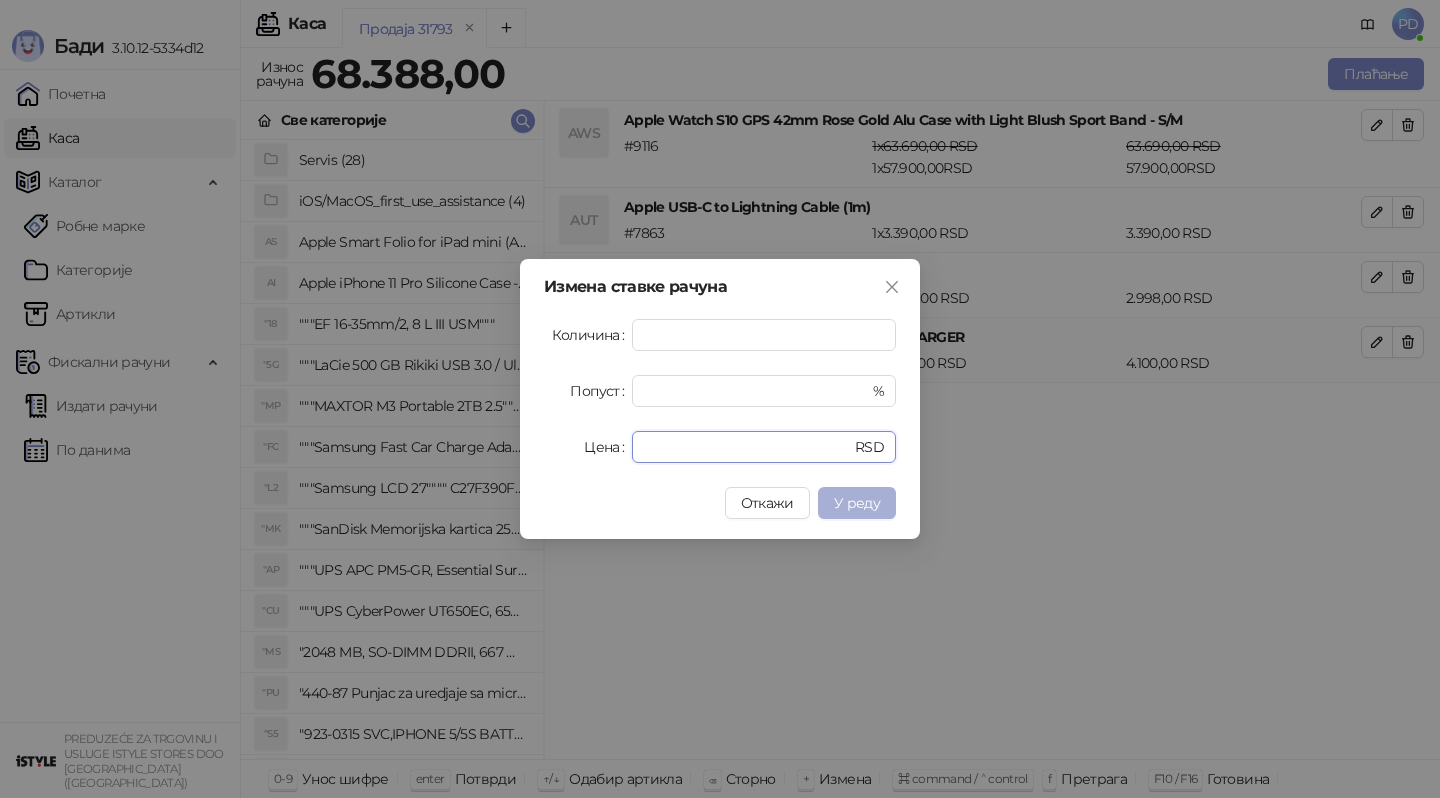 type on "****" 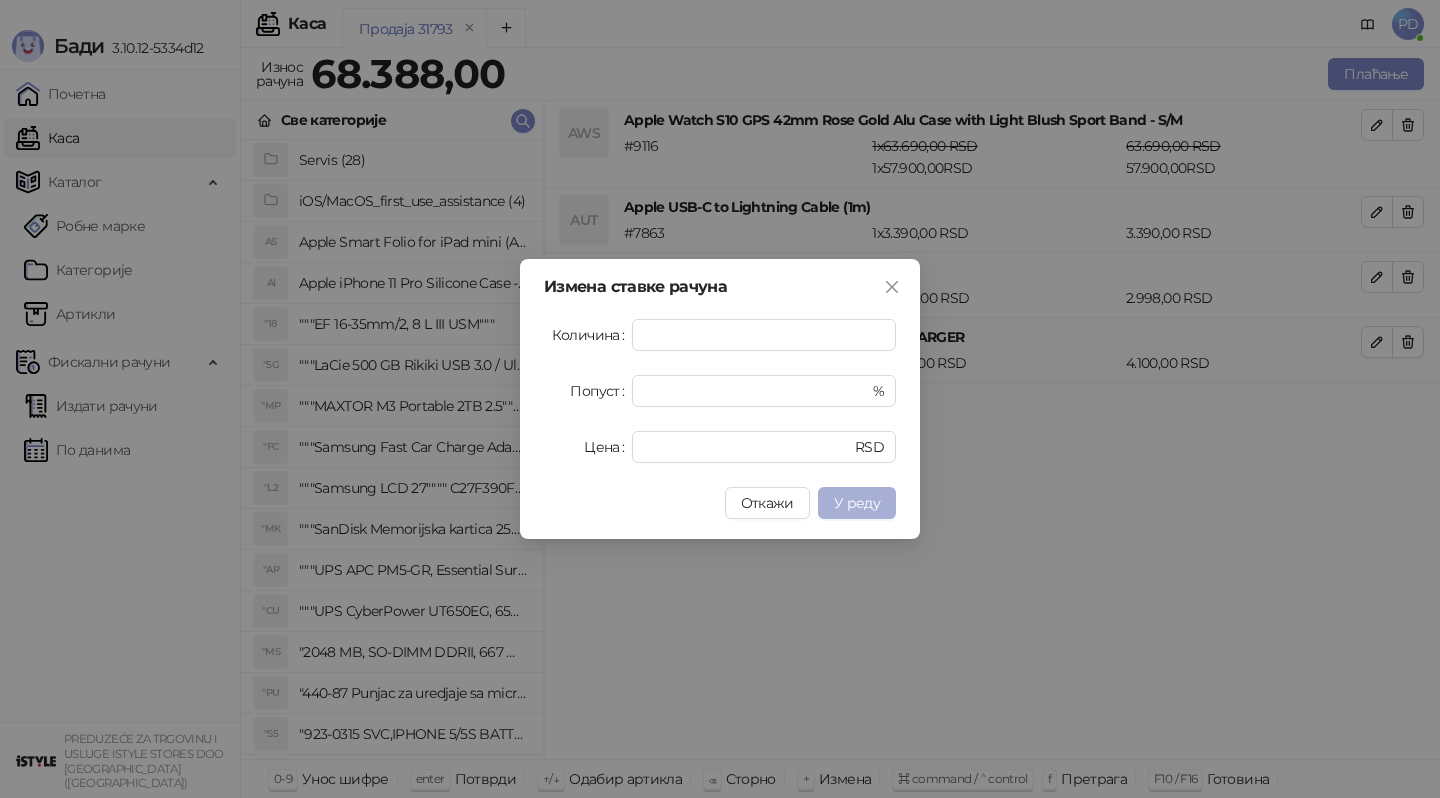 click on "У реду" at bounding box center [857, 503] 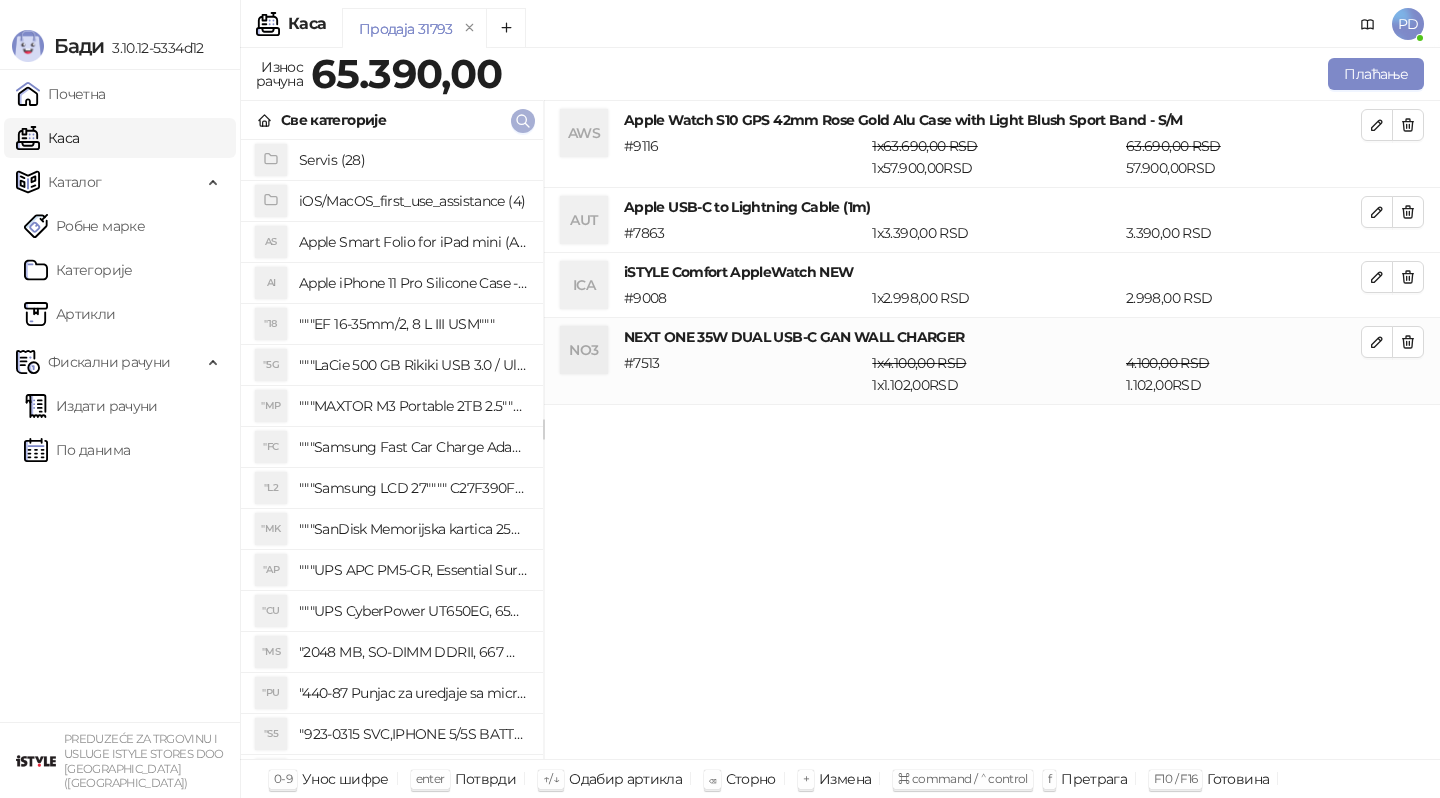 click 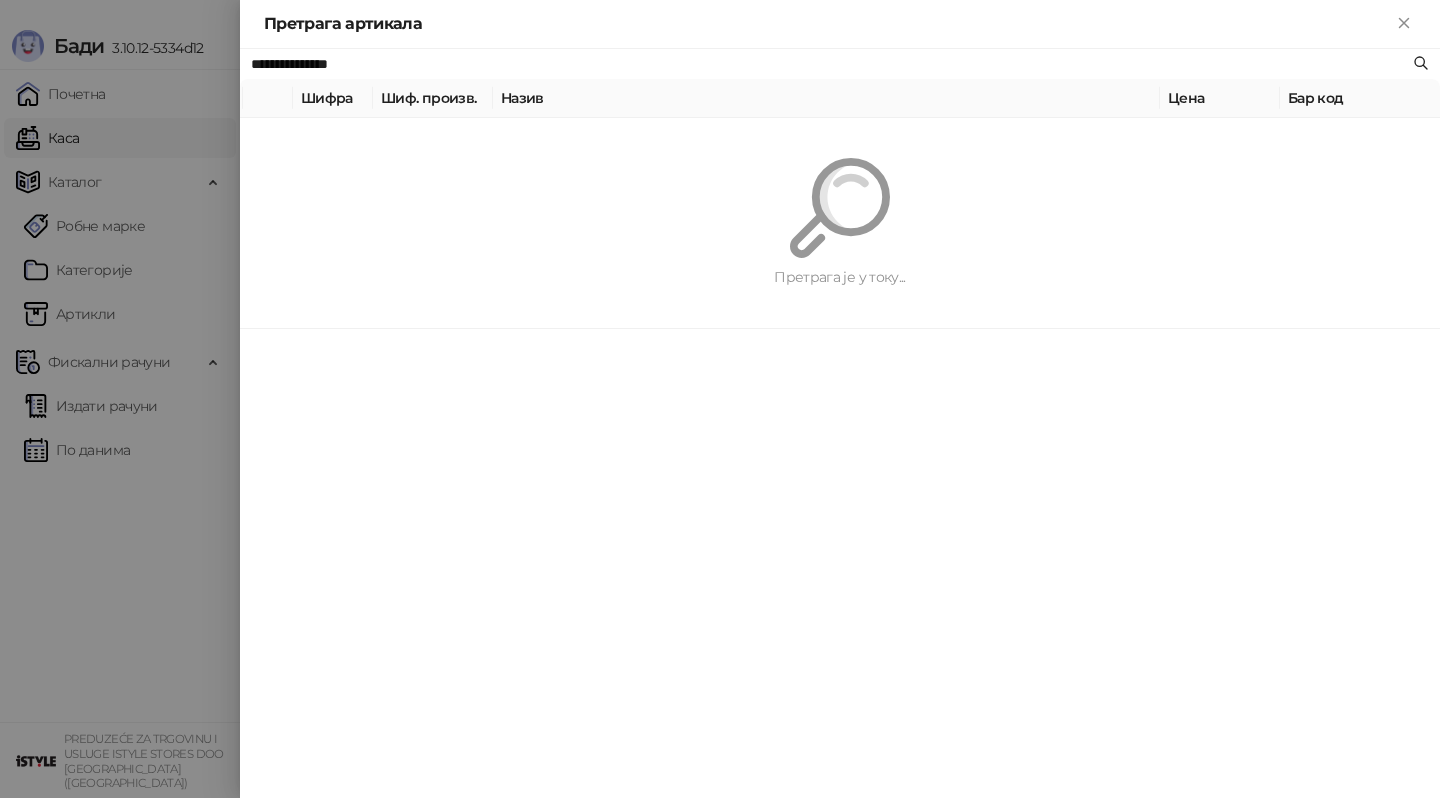 paste on "****" 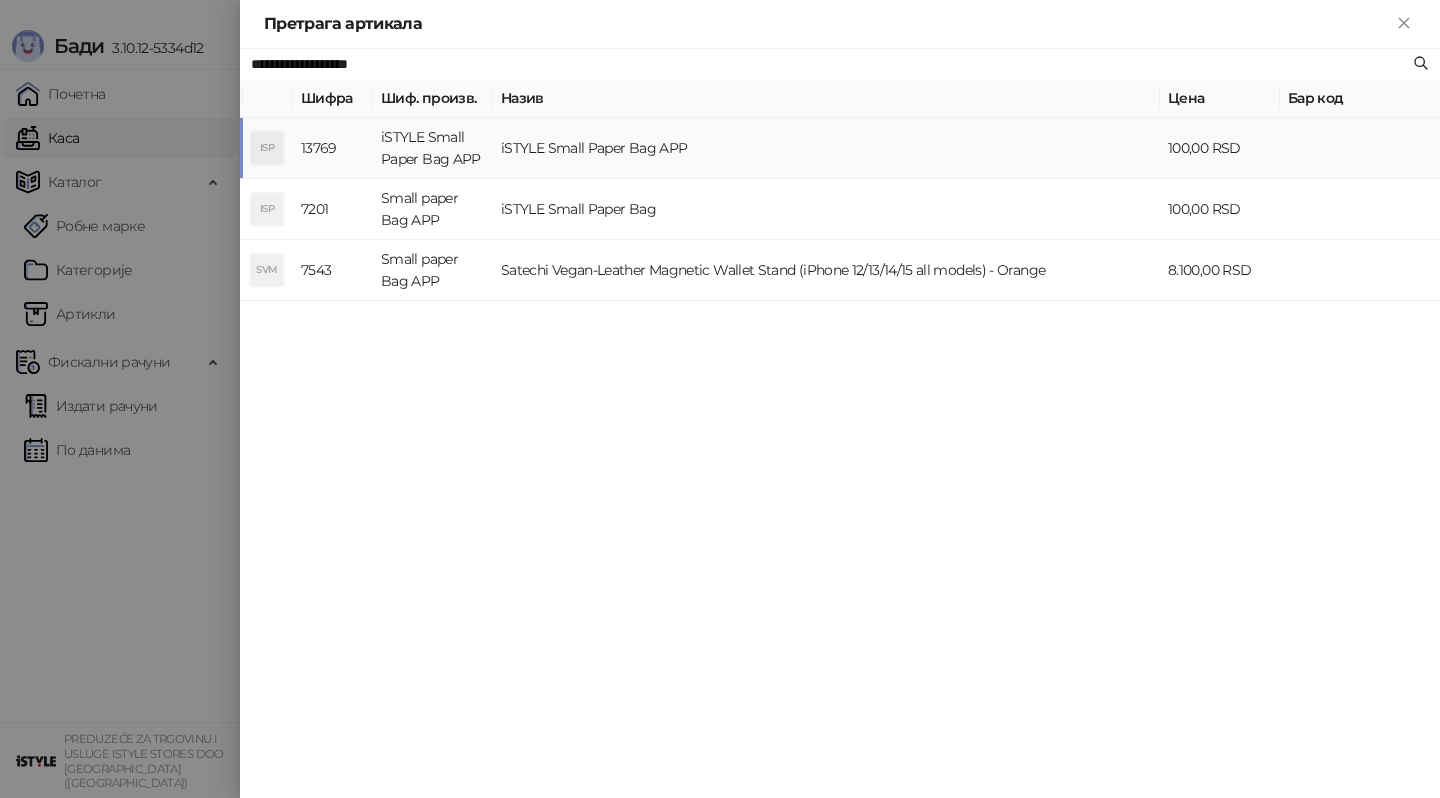 type on "**********" 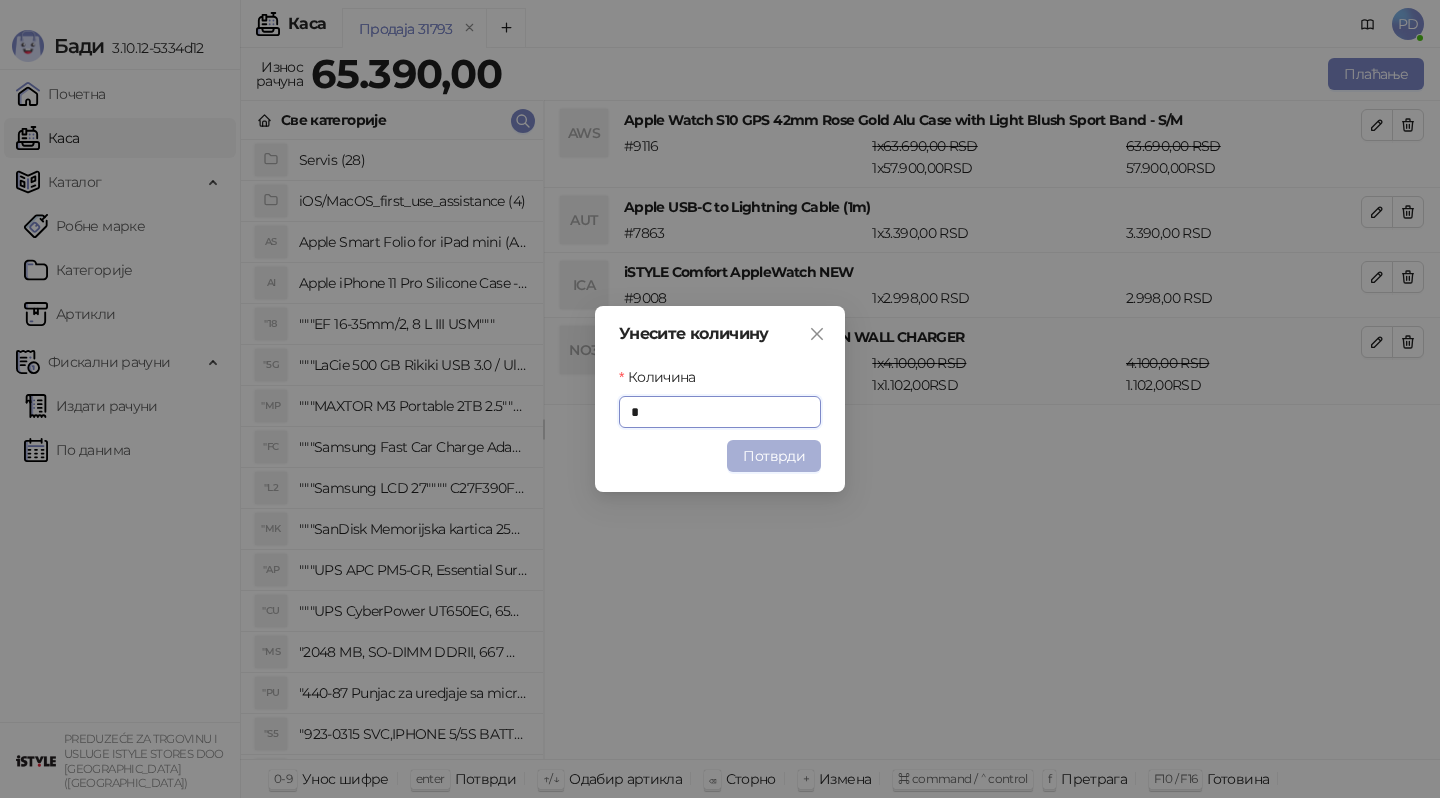 click on "Потврди" at bounding box center (774, 456) 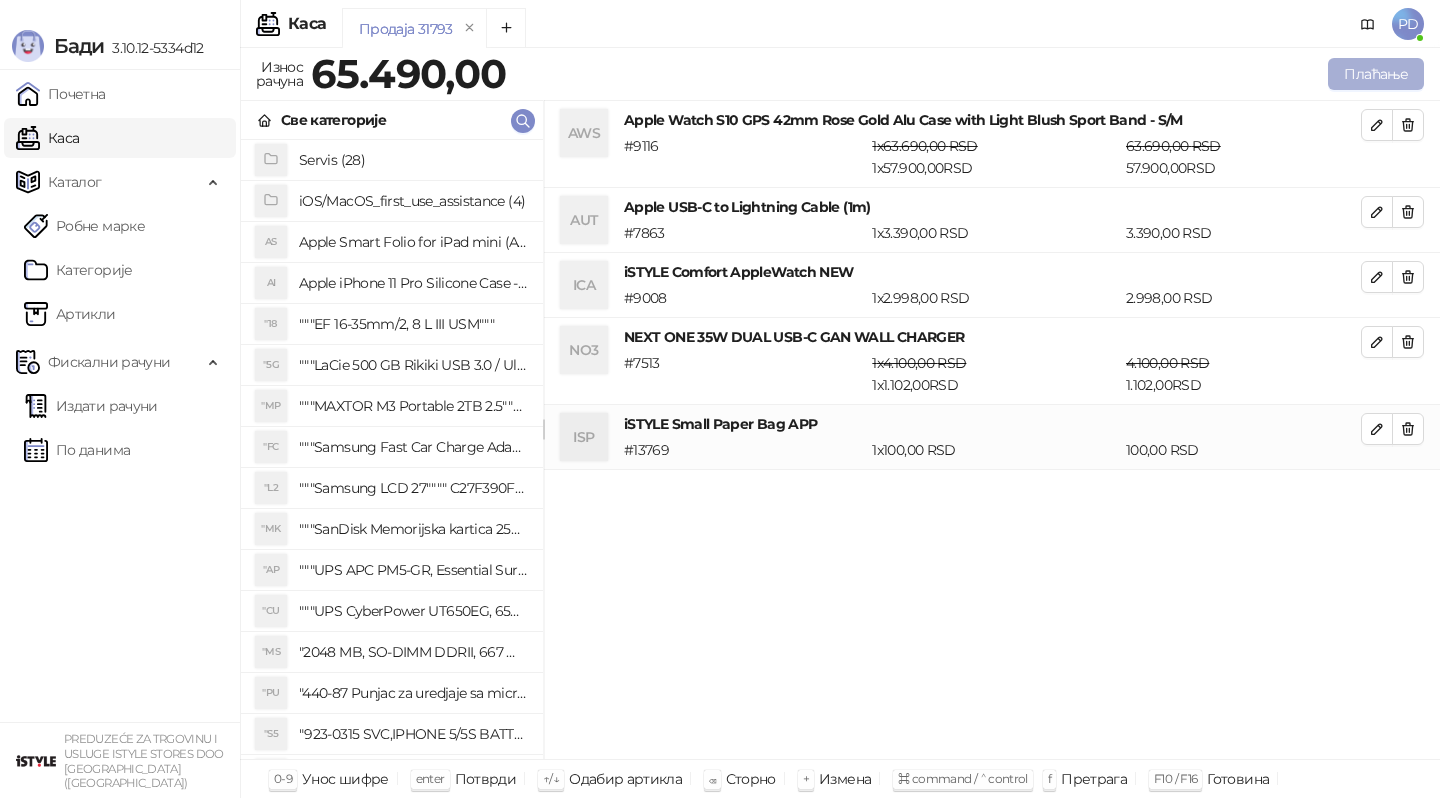 click on "Плаћање" at bounding box center [1376, 74] 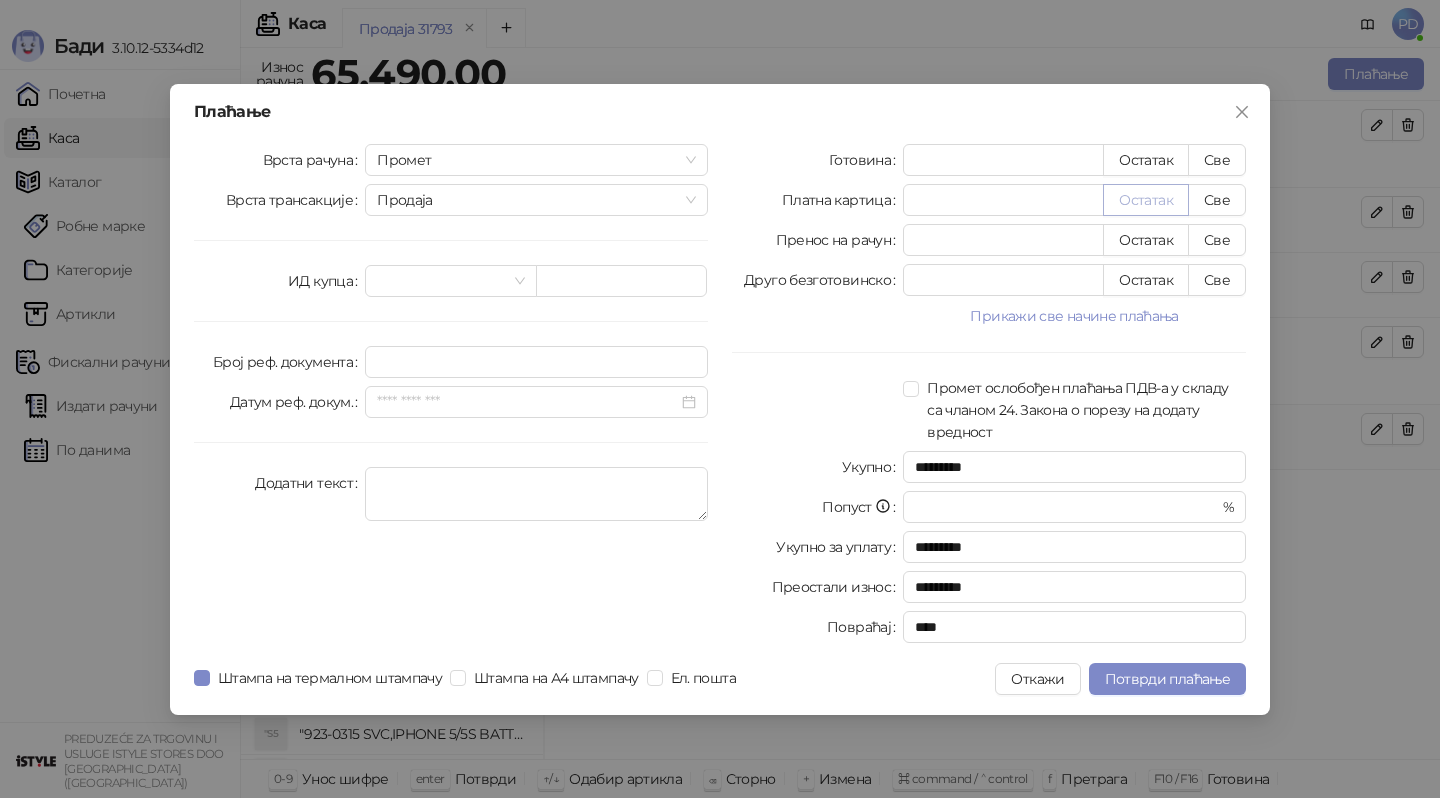 click on "Остатак" at bounding box center [1146, 200] 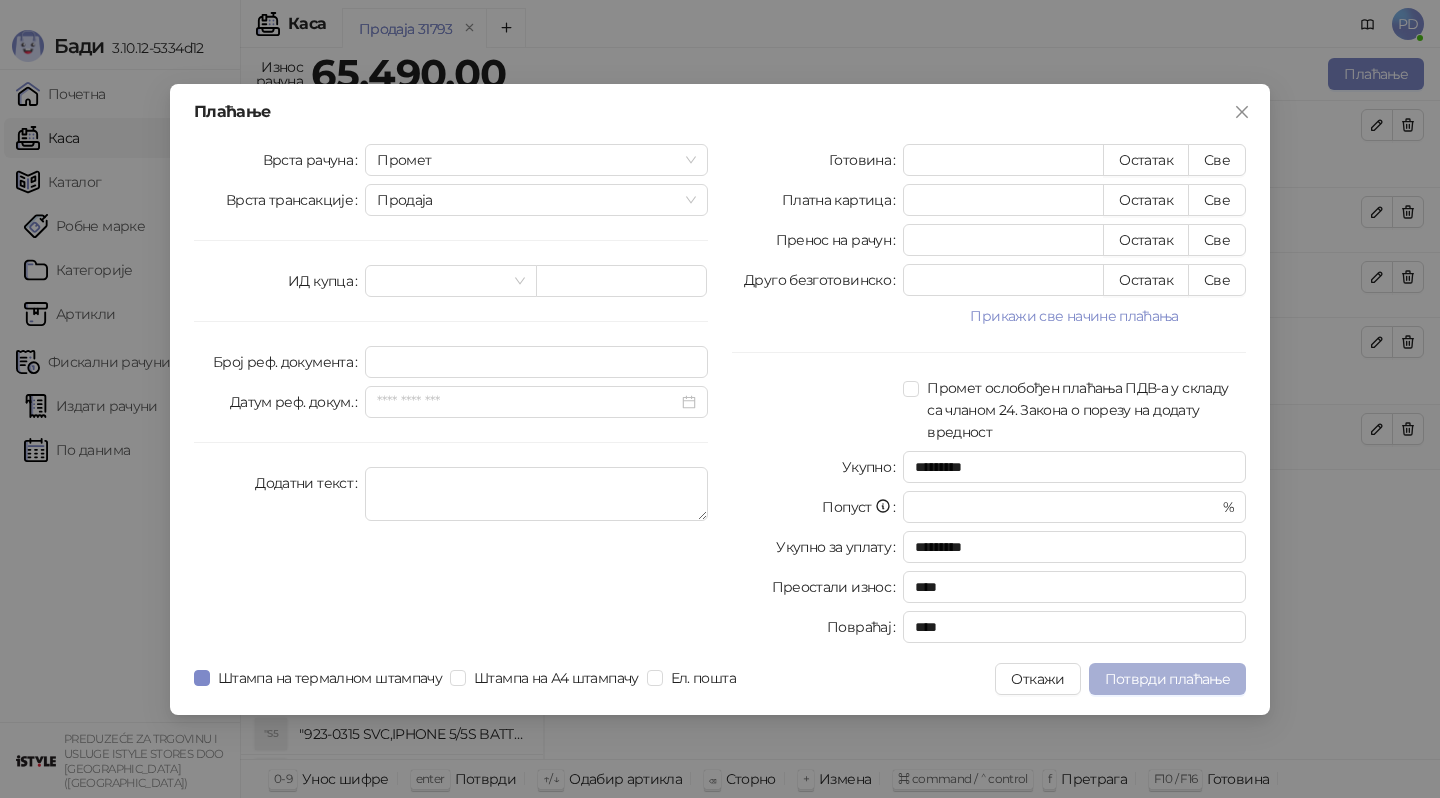 click on "Потврди плаћање" at bounding box center (1167, 679) 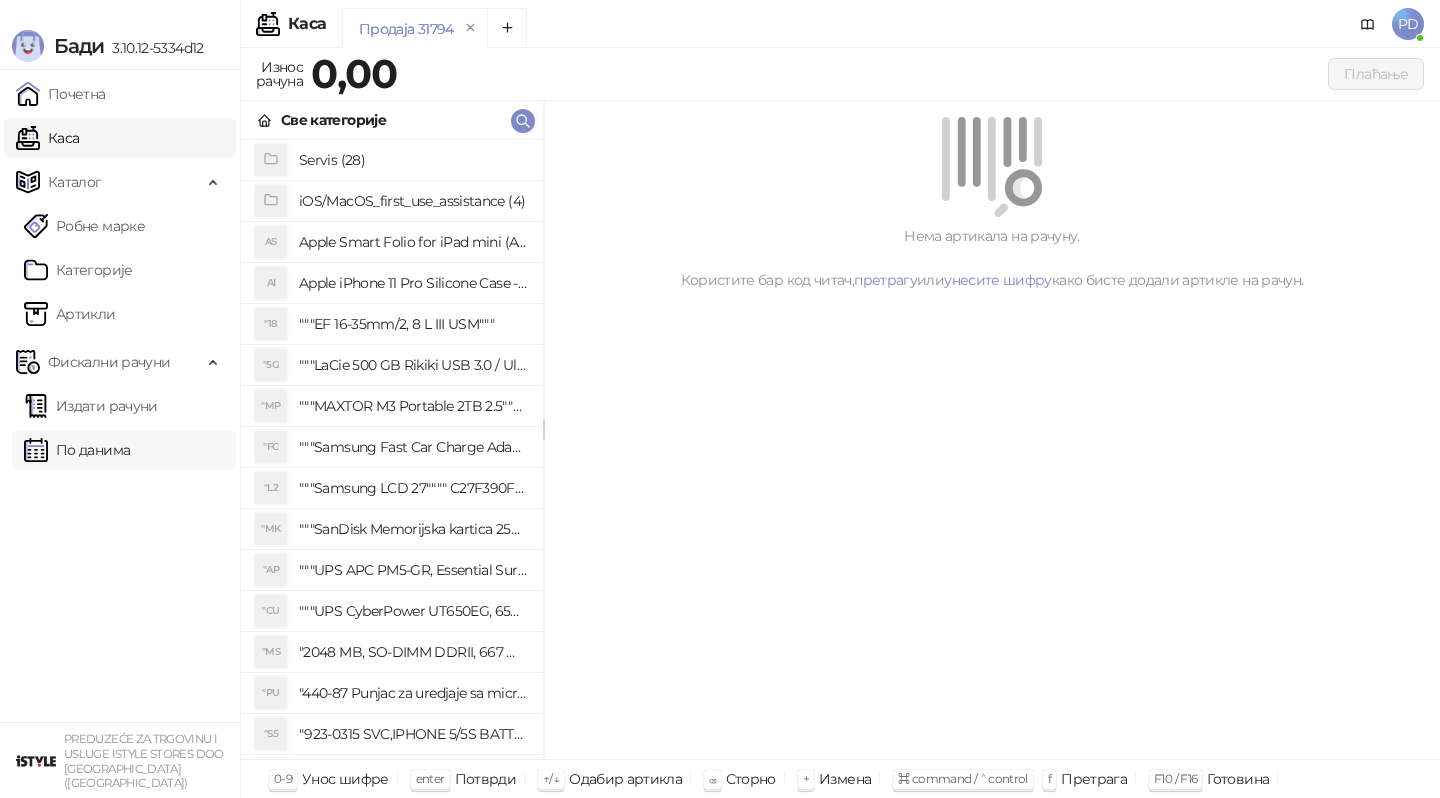 click on "По данима" at bounding box center (77, 450) 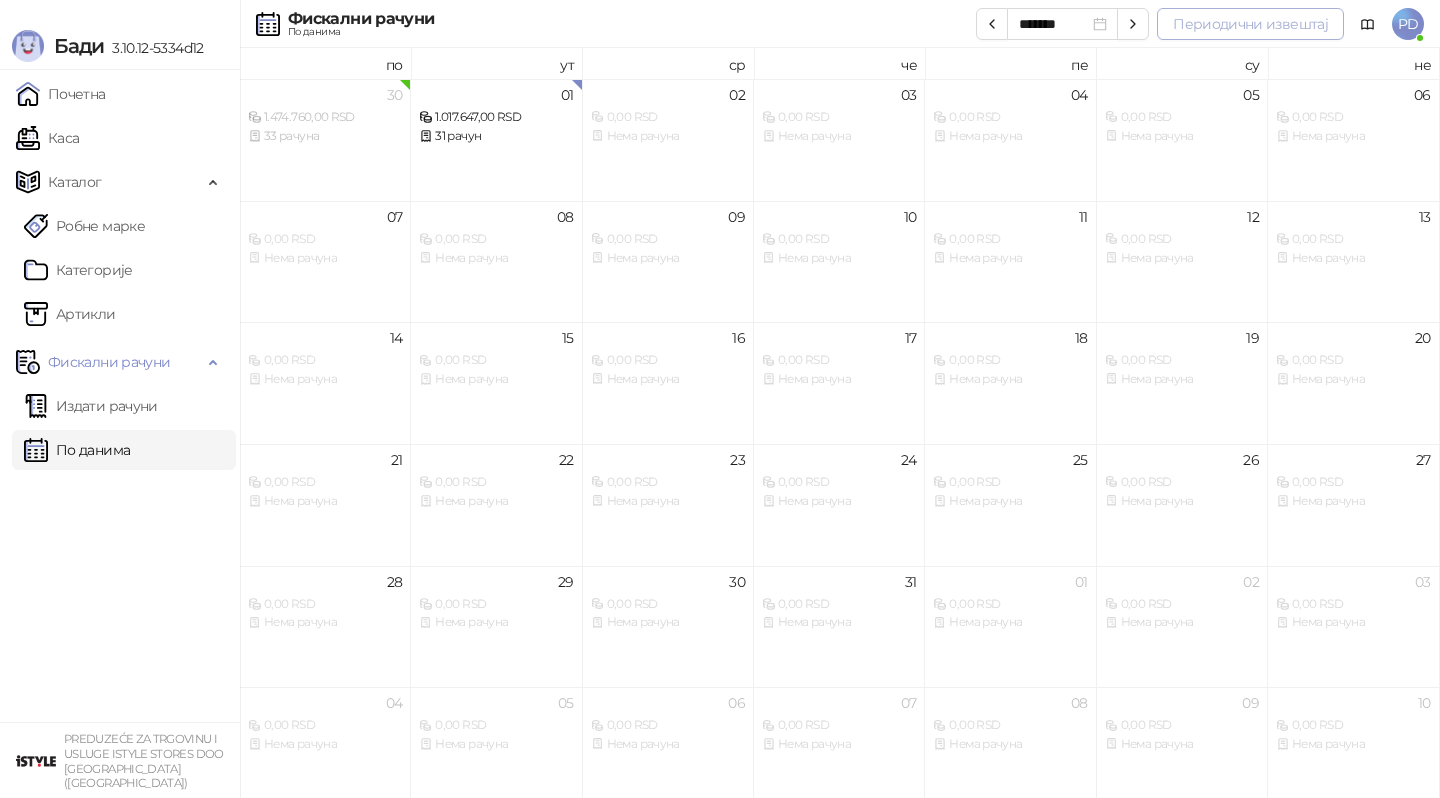 click on "Периодични извештај" at bounding box center [1250, 24] 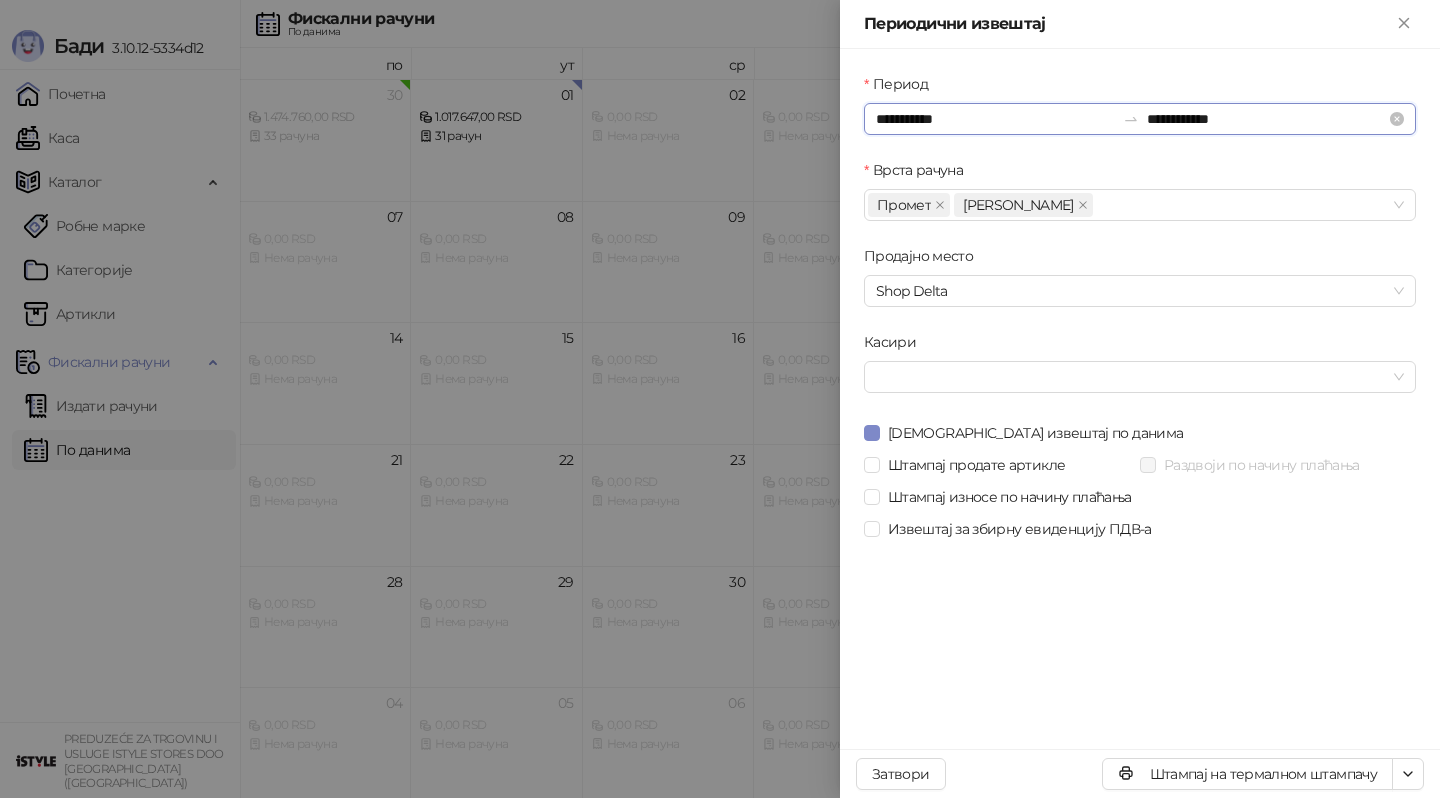 click on "**********" at bounding box center [995, 119] 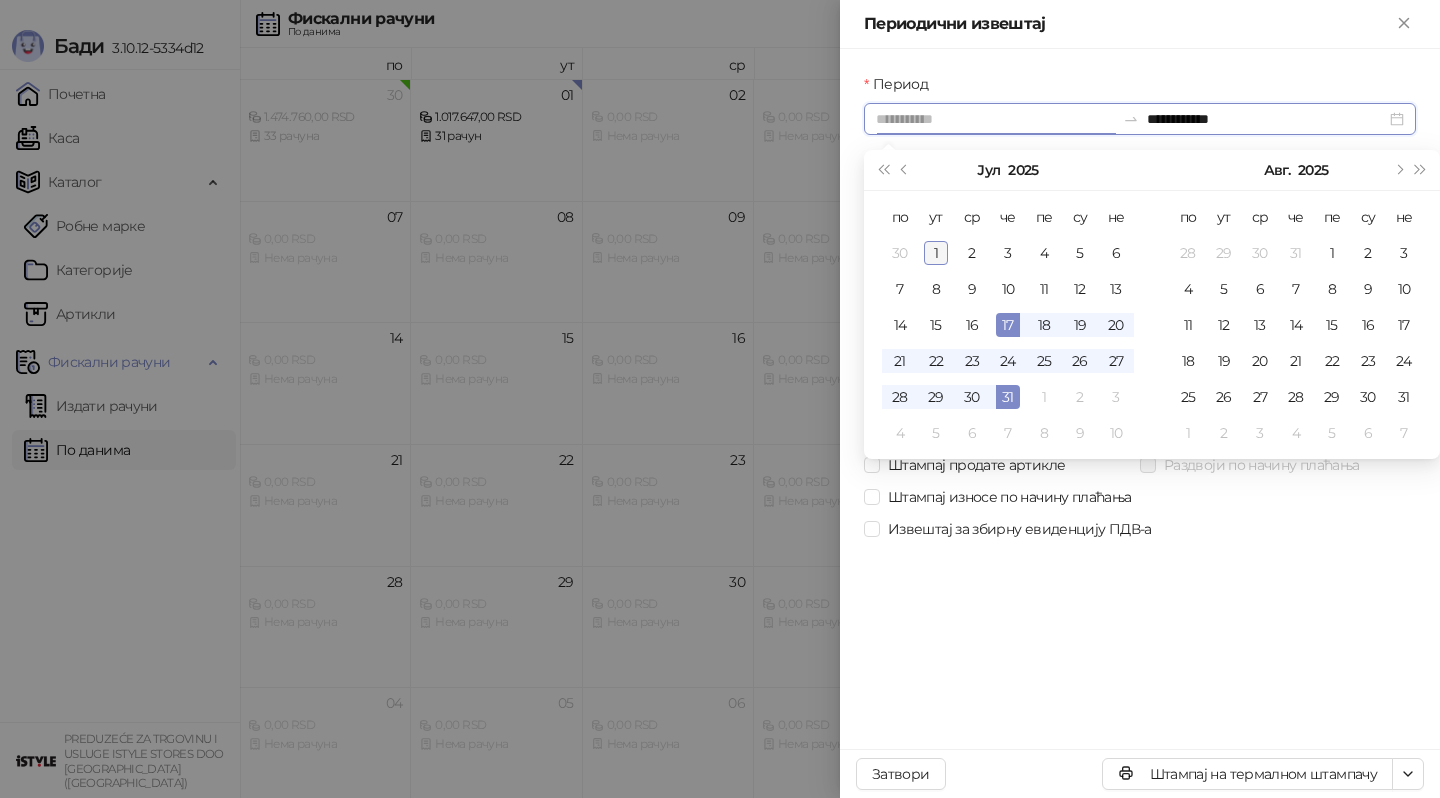 type on "**********" 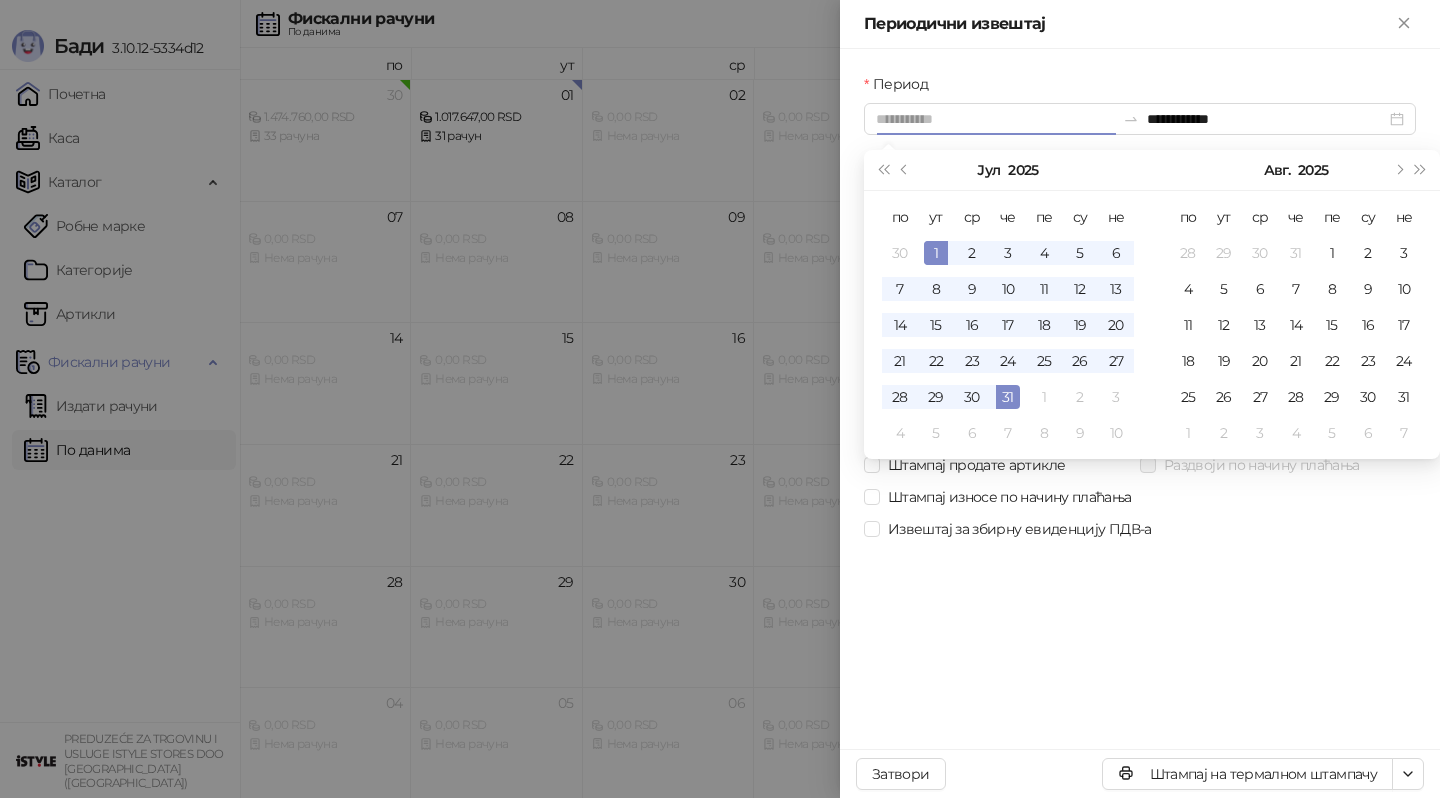 click on "1" at bounding box center (936, 253) 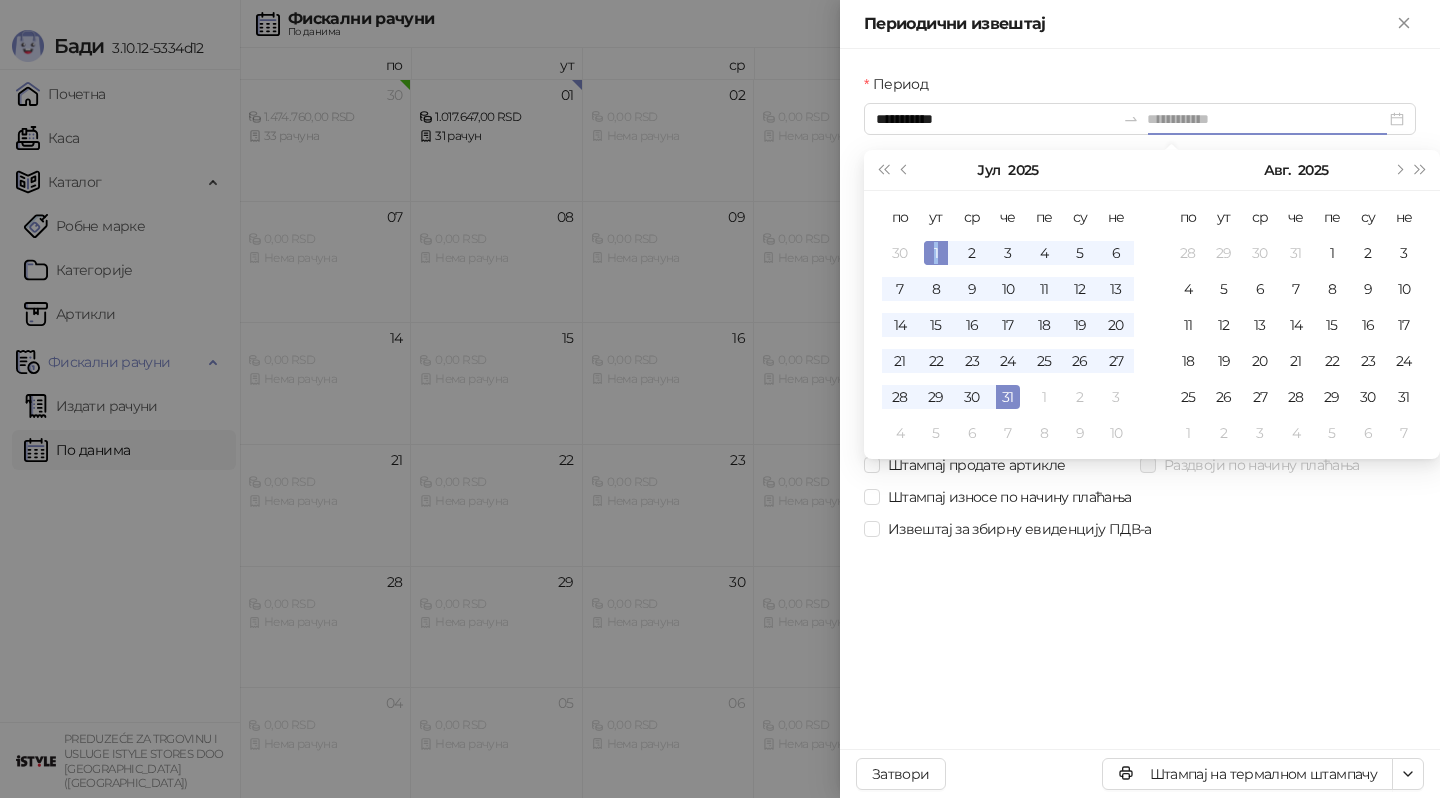 click on "1" at bounding box center (936, 253) 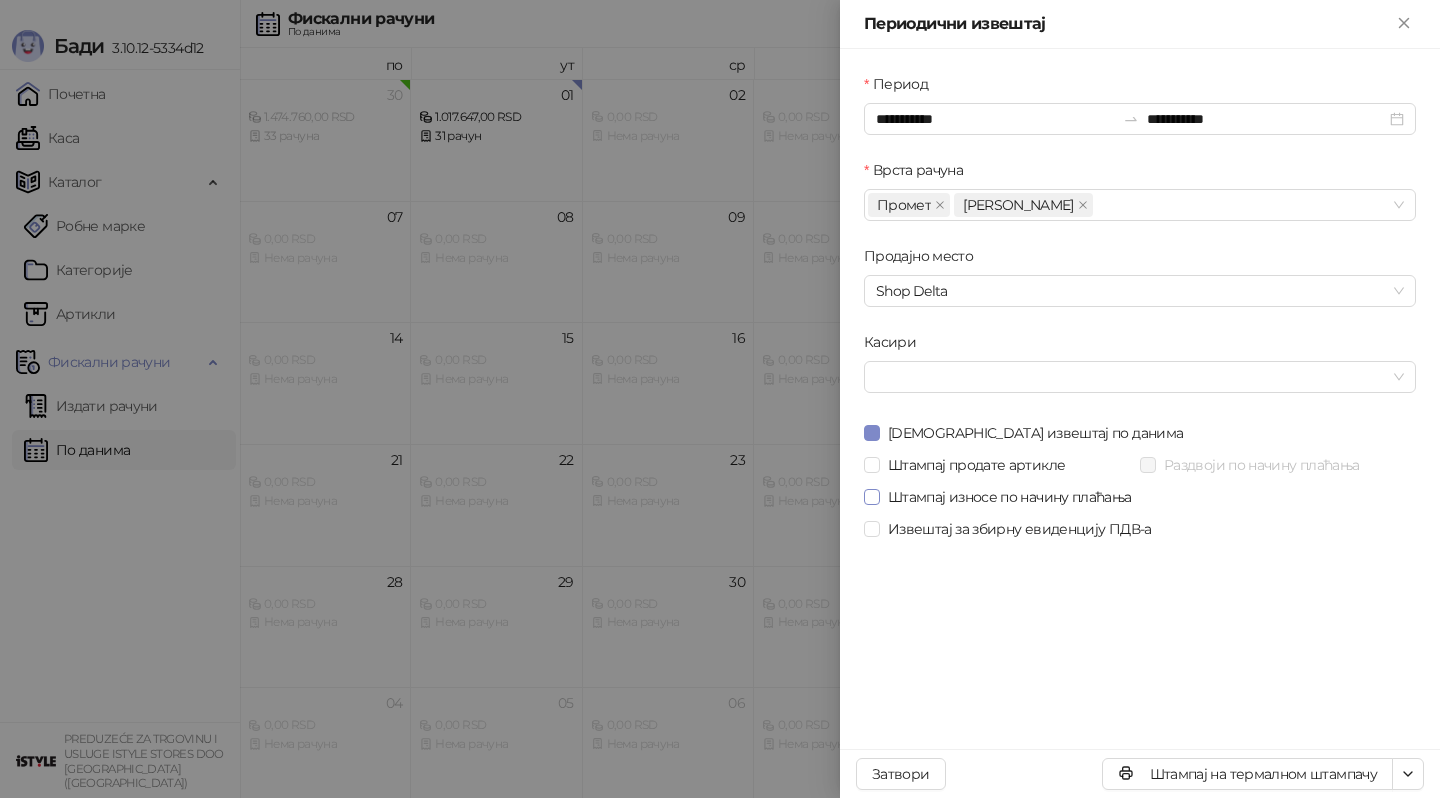 click on "Штампај износе по начину плаћања" at bounding box center (1010, 497) 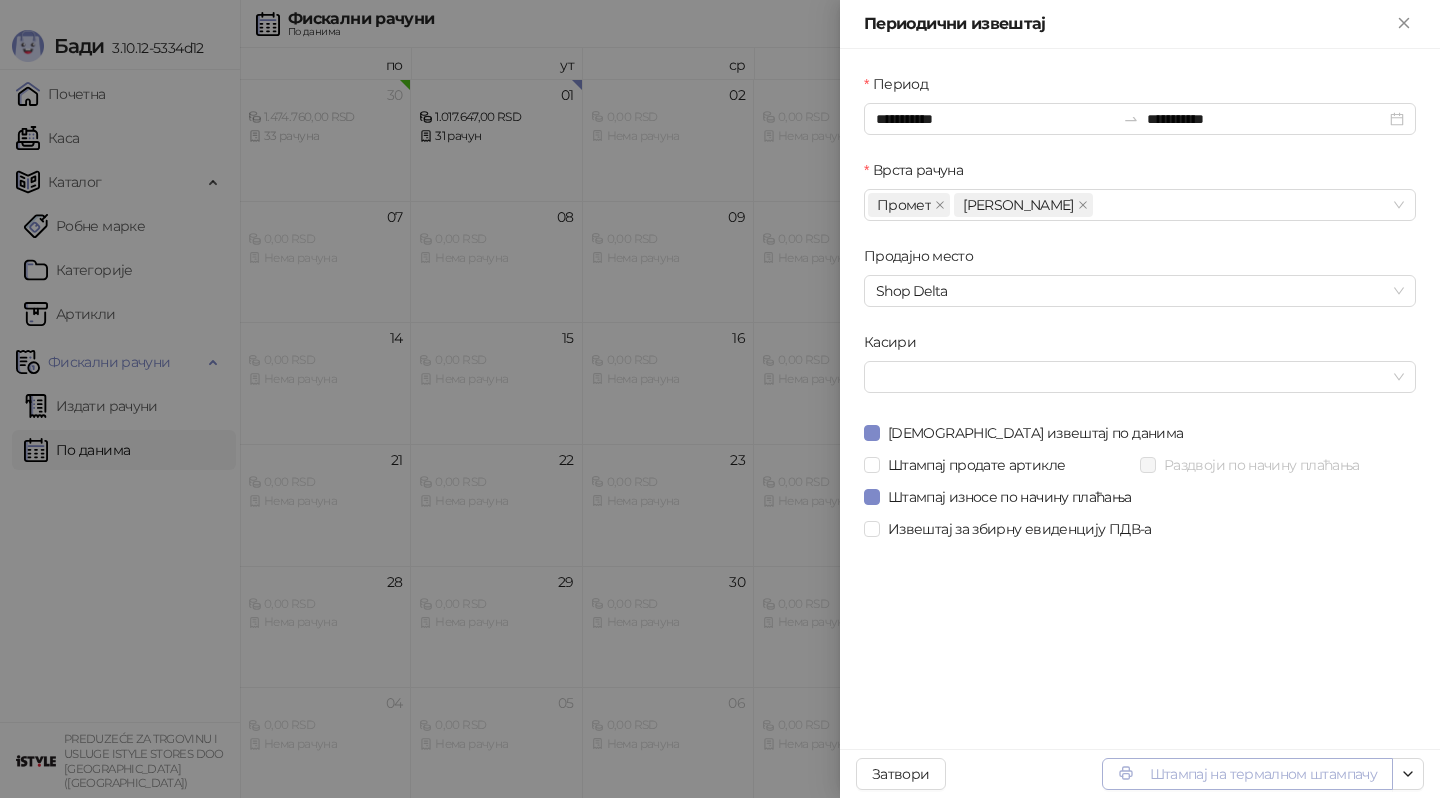 click on "Штампај на термалном штампачу" at bounding box center (1247, 774) 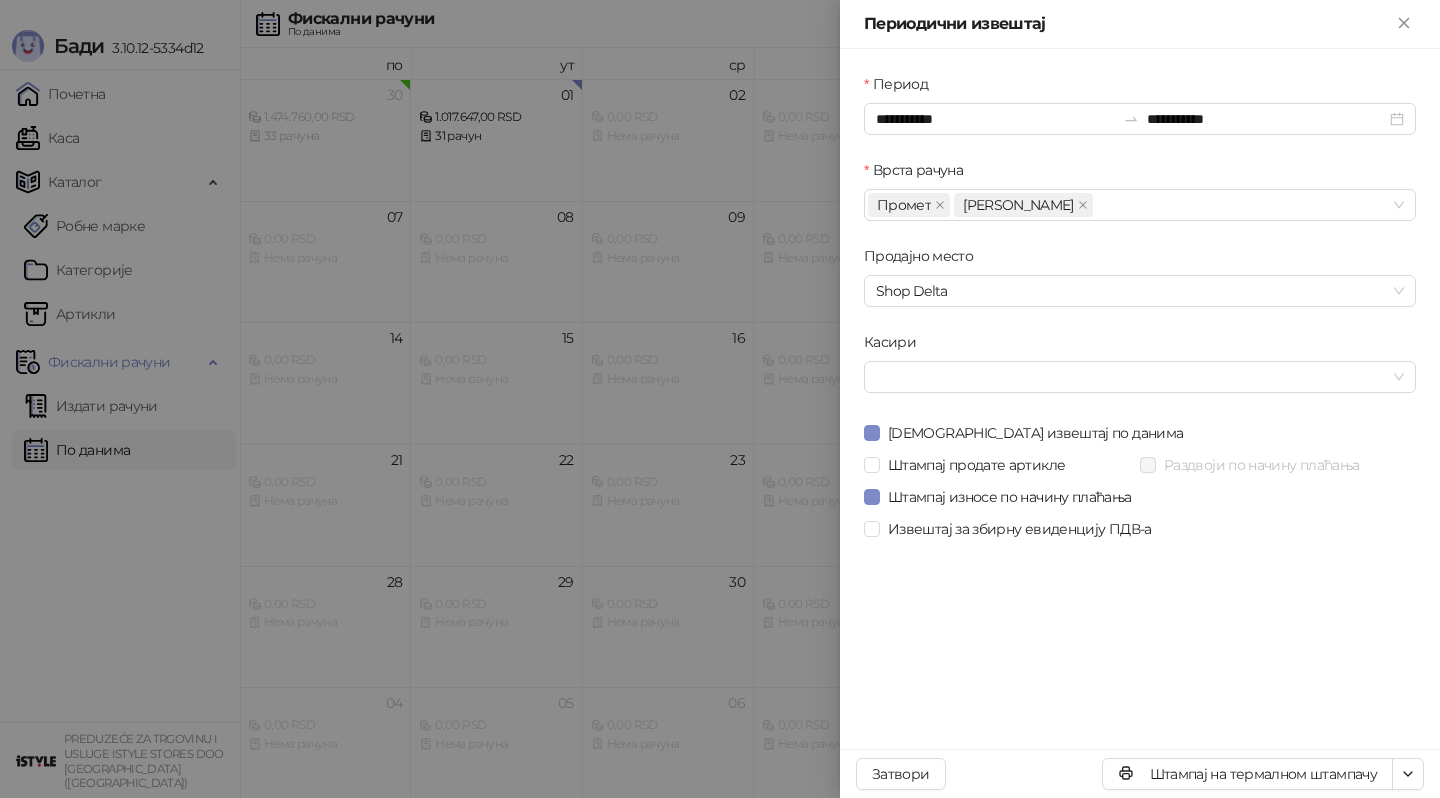 click at bounding box center [720, 399] 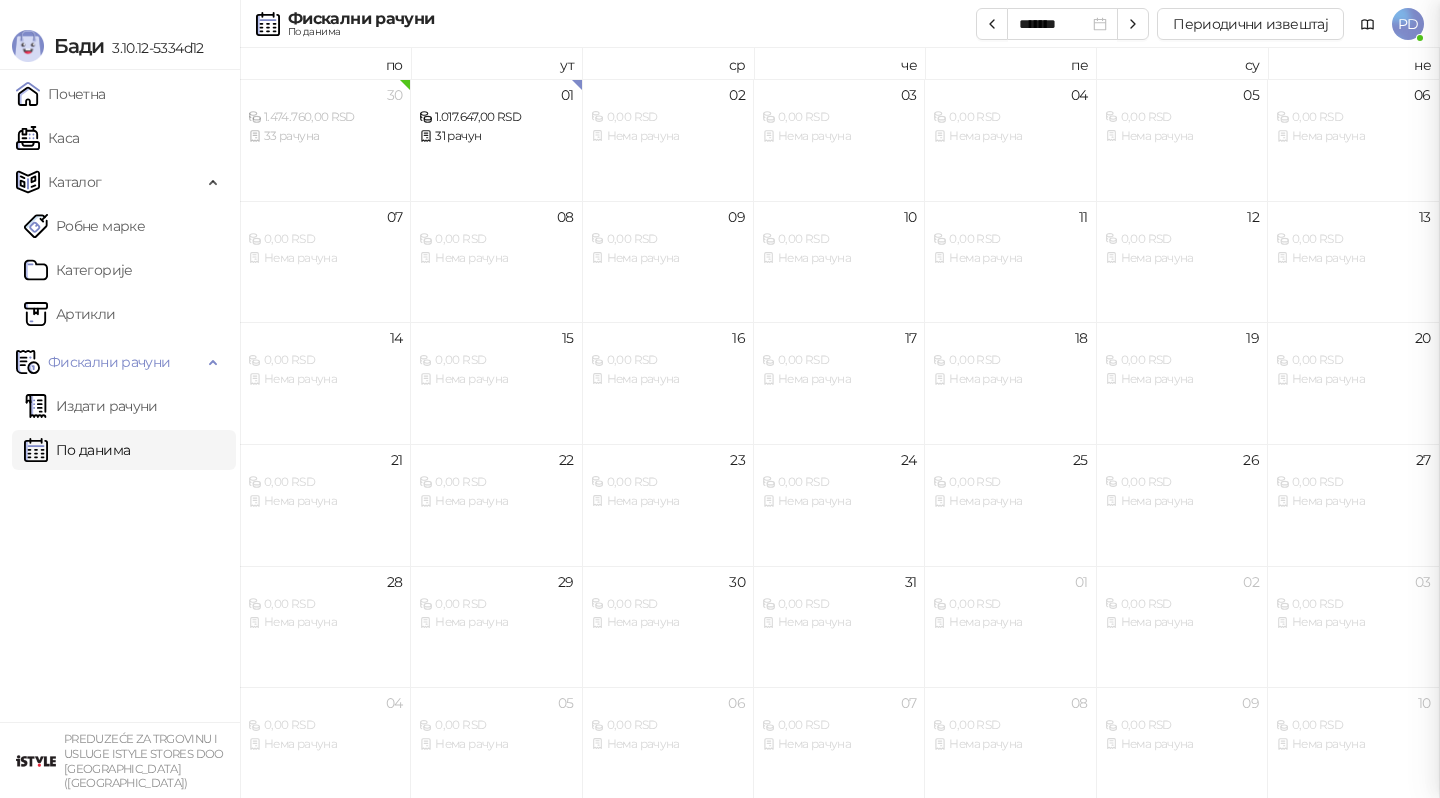 click on "По данима" at bounding box center (77, 450) 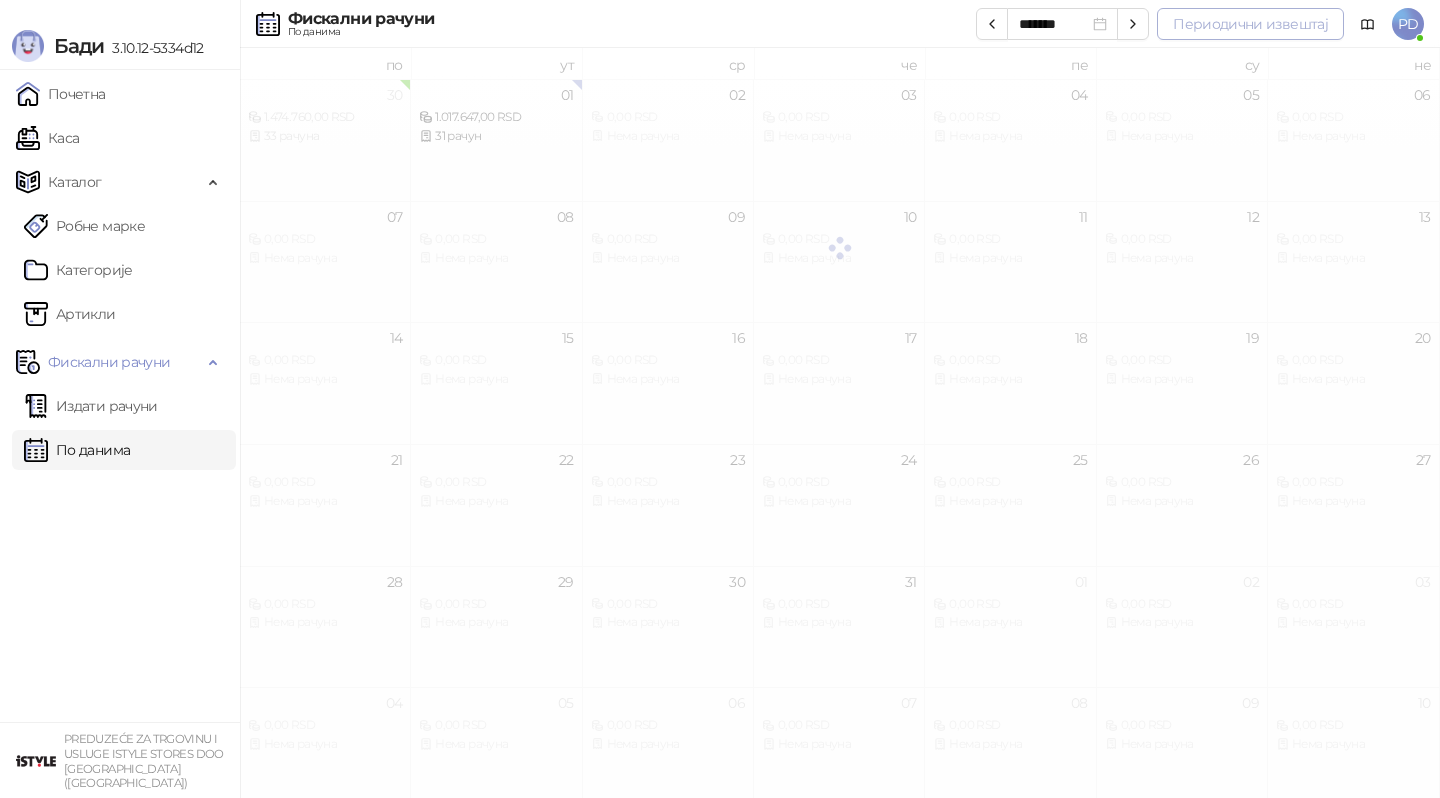 click on "Периодични извештај" at bounding box center [1250, 24] 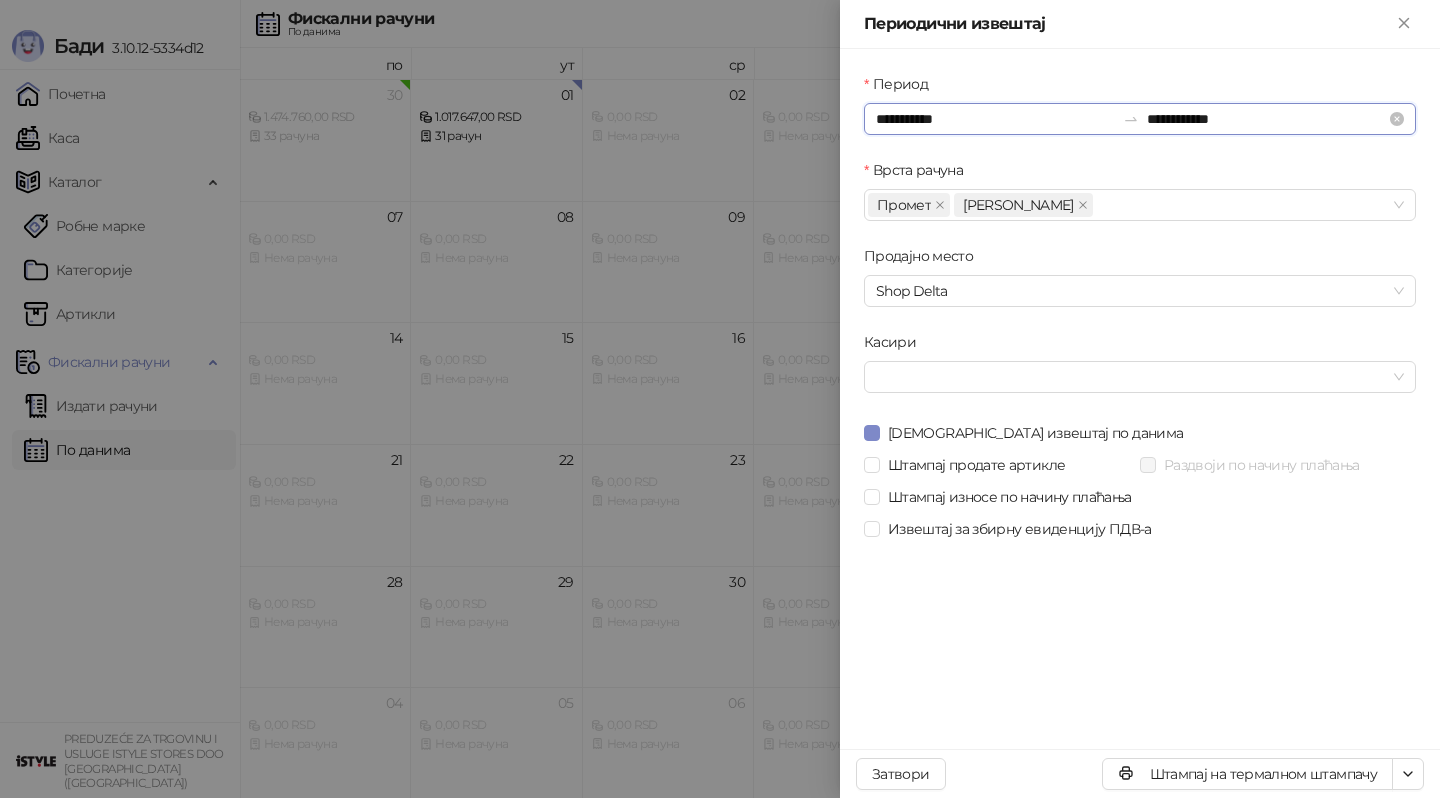 click on "**********" at bounding box center [995, 119] 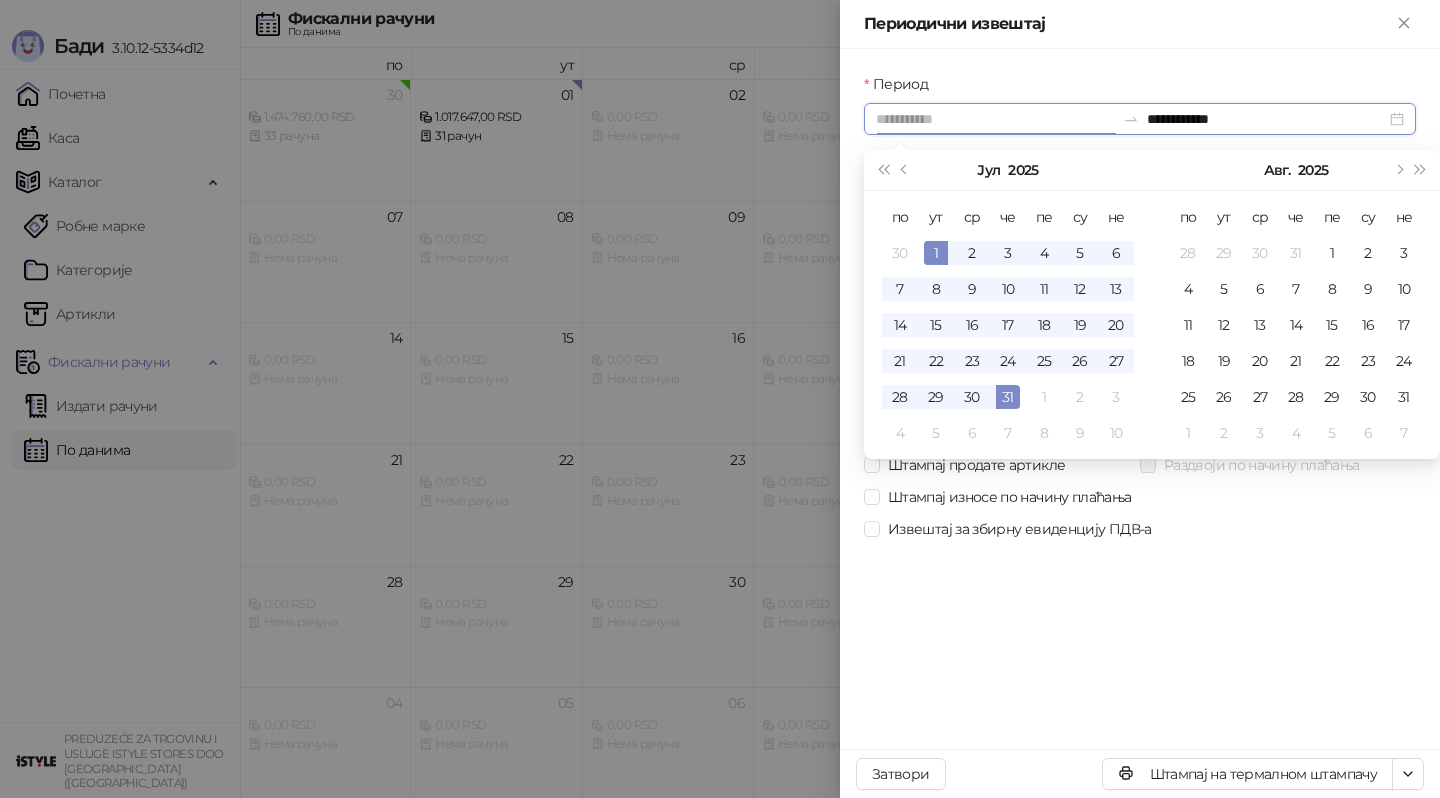 type on "**********" 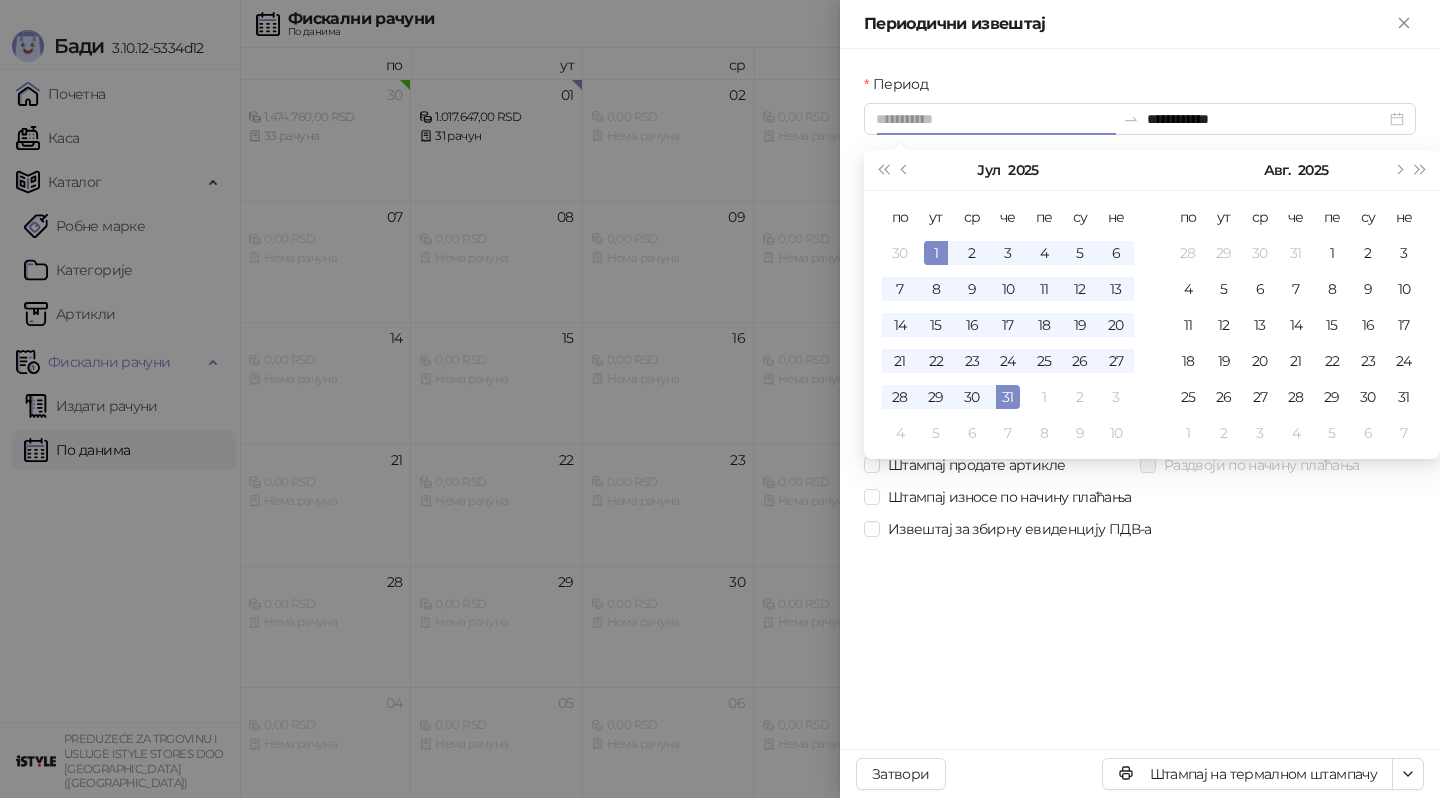 click on "1" at bounding box center [936, 253] 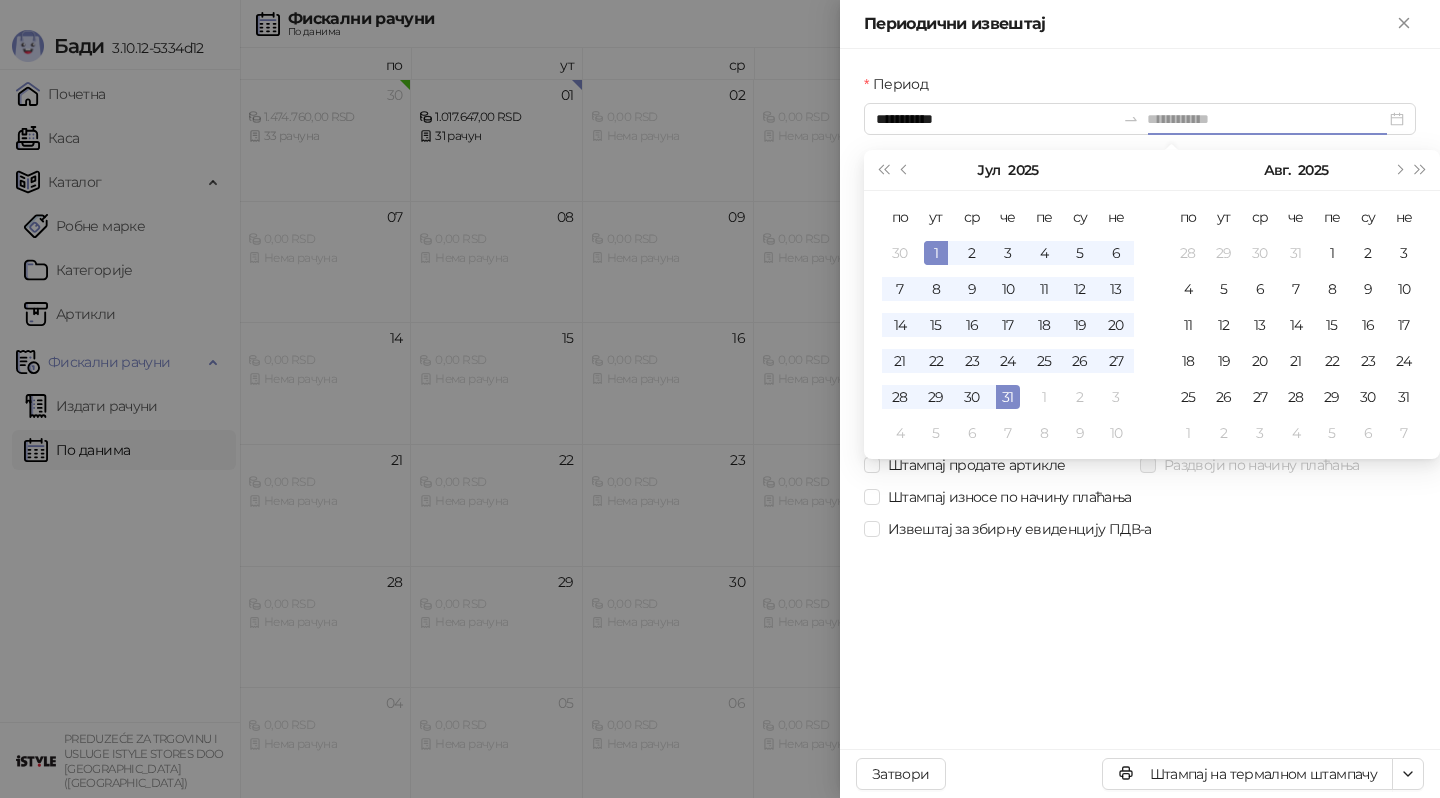 click on "1" at bounding box center (936, 253) 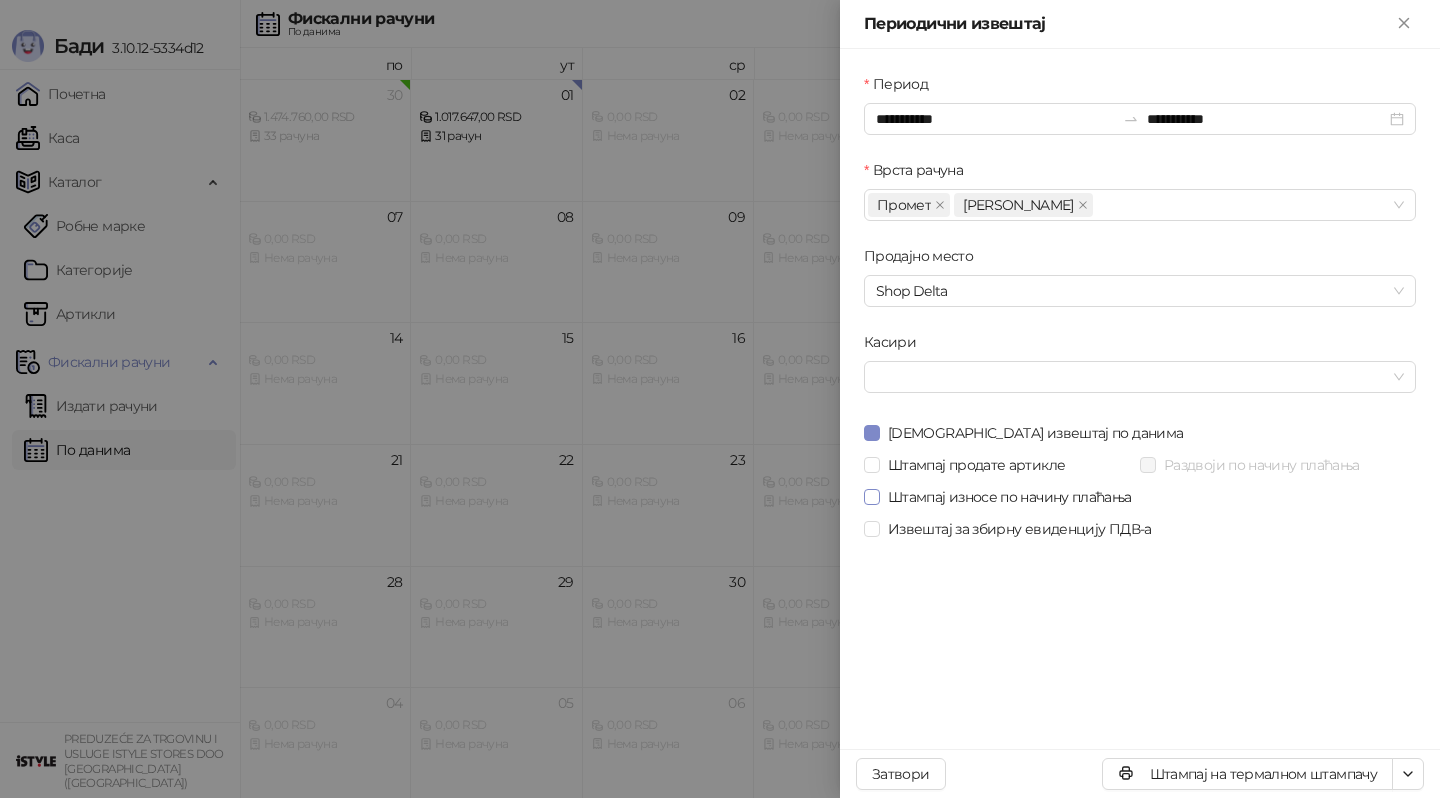click on "Штампај износе по начину плаћања" at bounding box center (1010, 497) 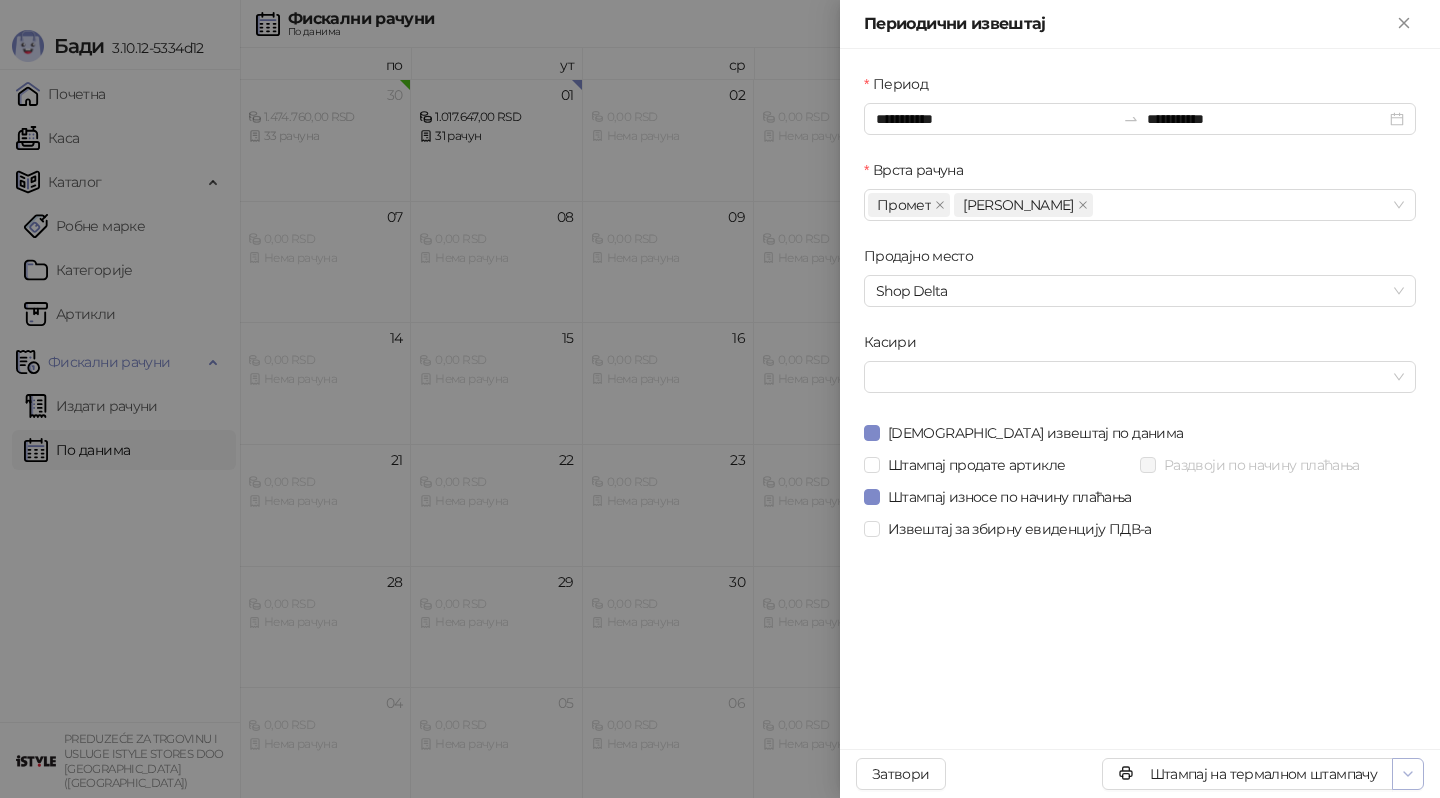 click 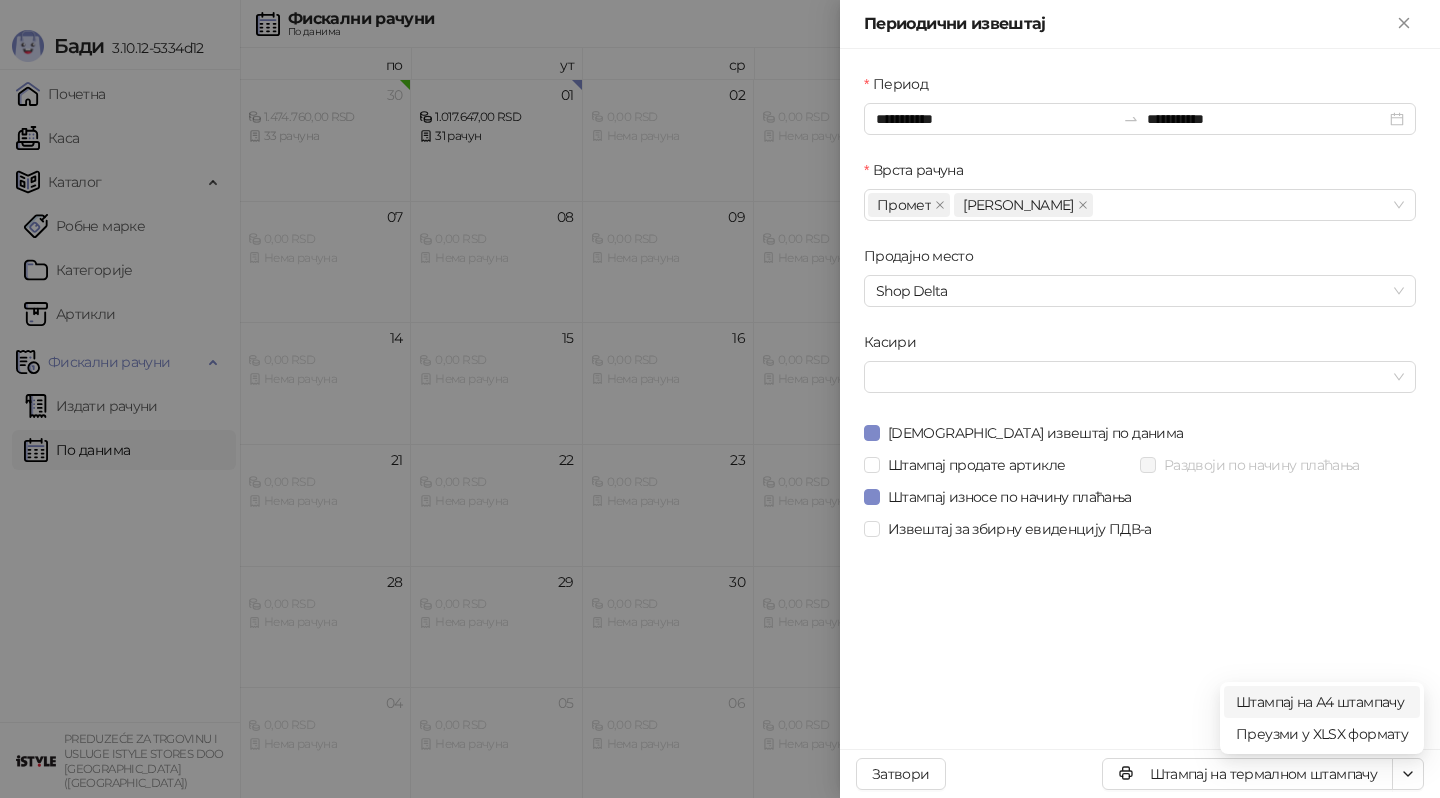 click on "Штампај на А4 штампачу" at bounding box center (1322, 702) 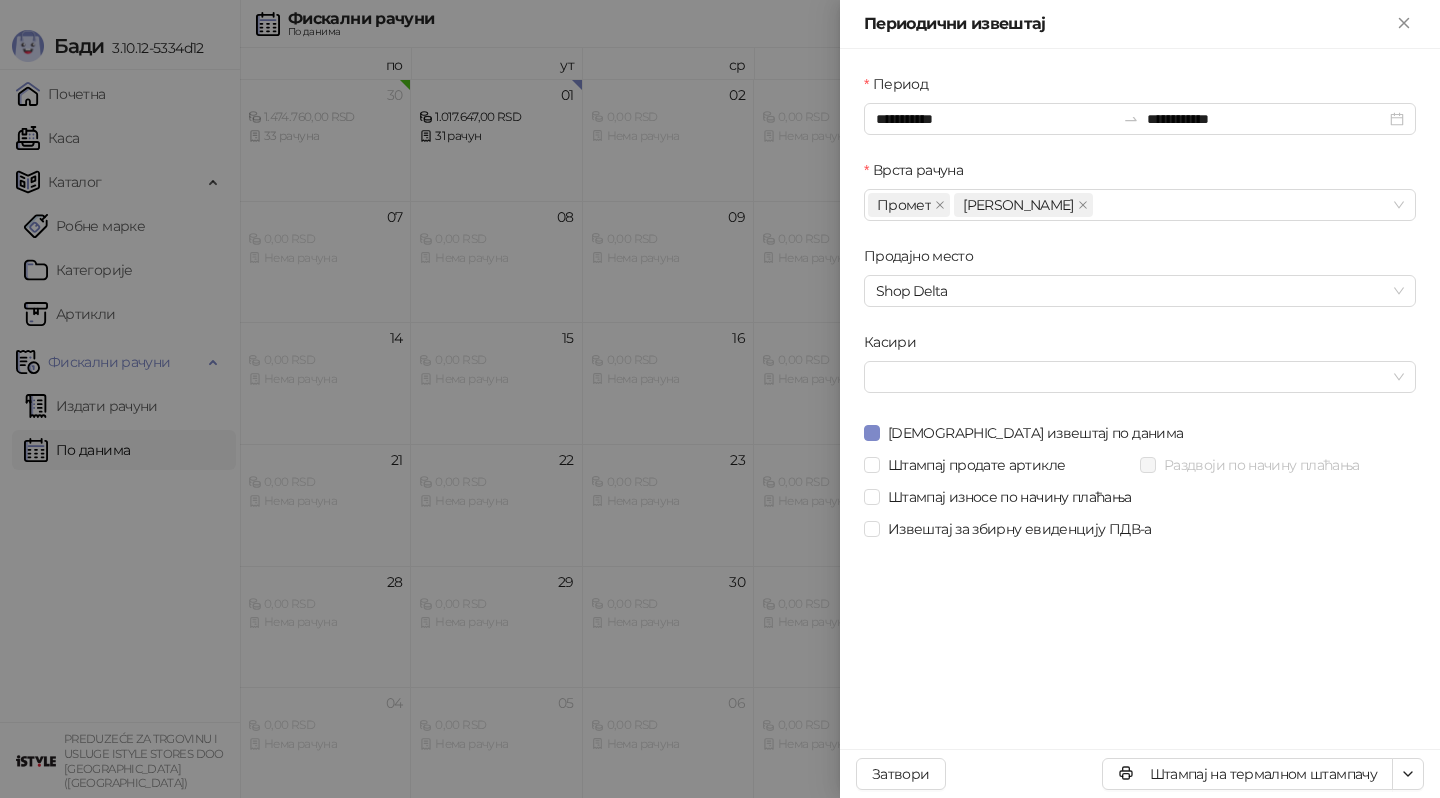 click at bounding box center (720, 399) 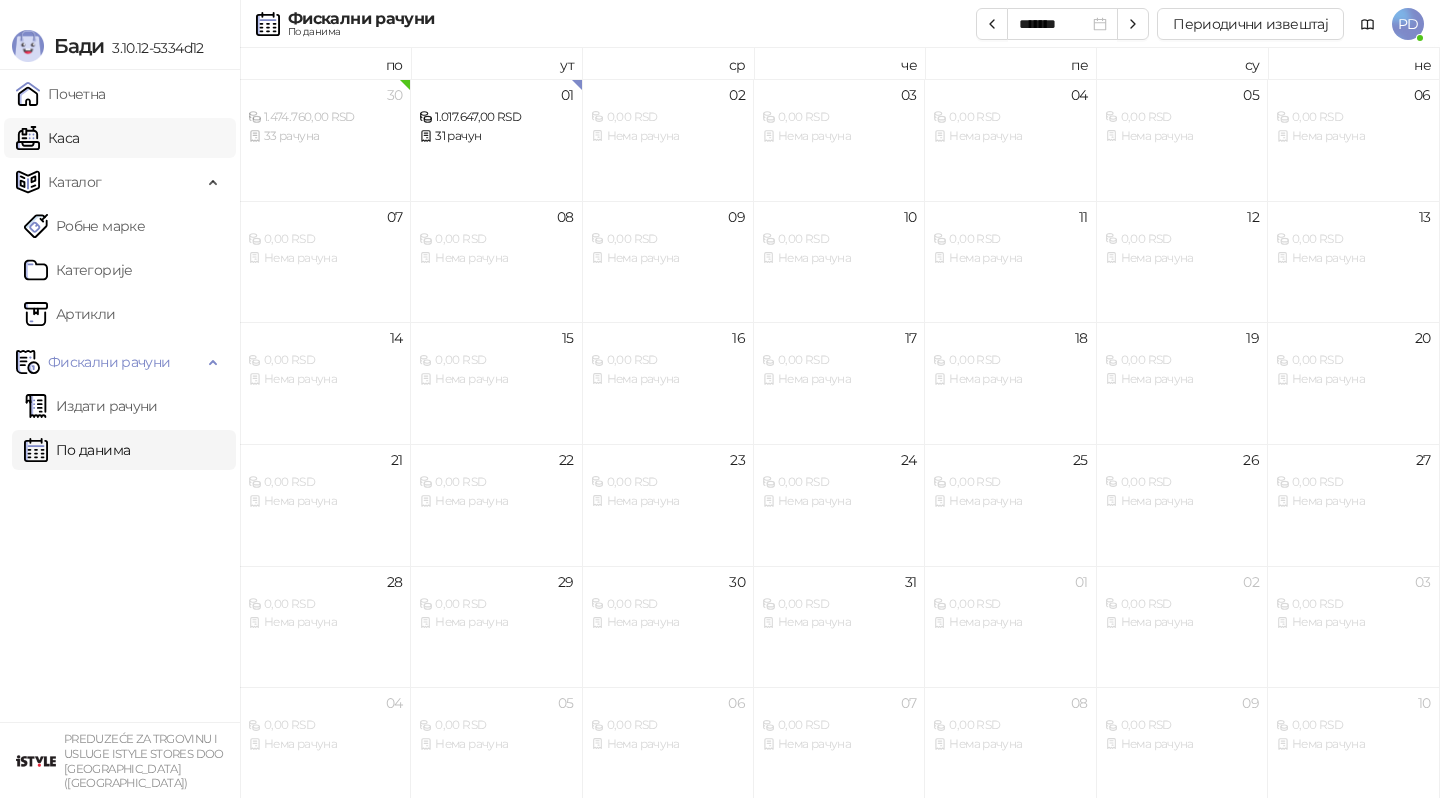 click on "Каса" at bounding box center [47, 138] 